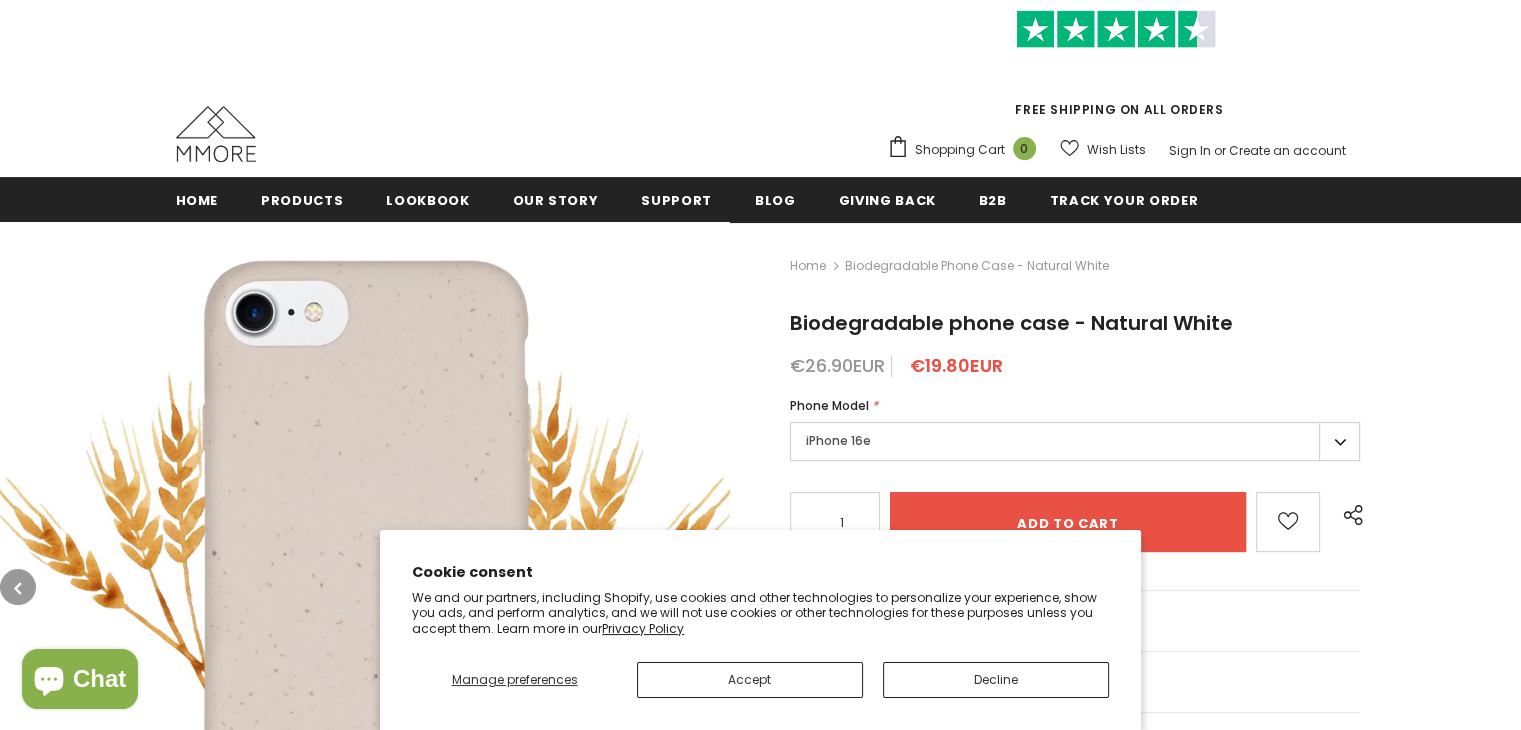 scroll, scrollTop: 300, scrollLeft: 0, axis: vertical 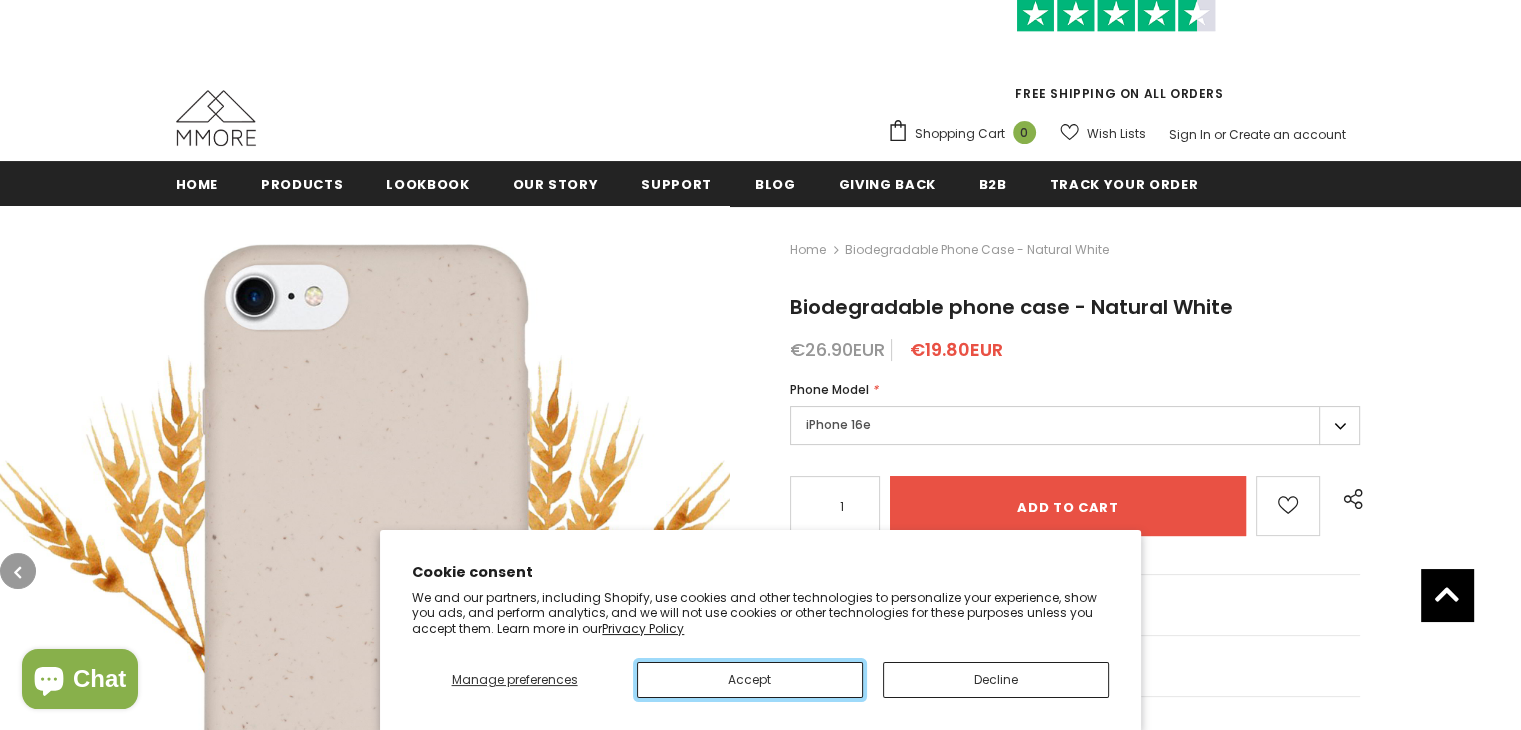 click on "Accept" at bounding box center [750, 680] 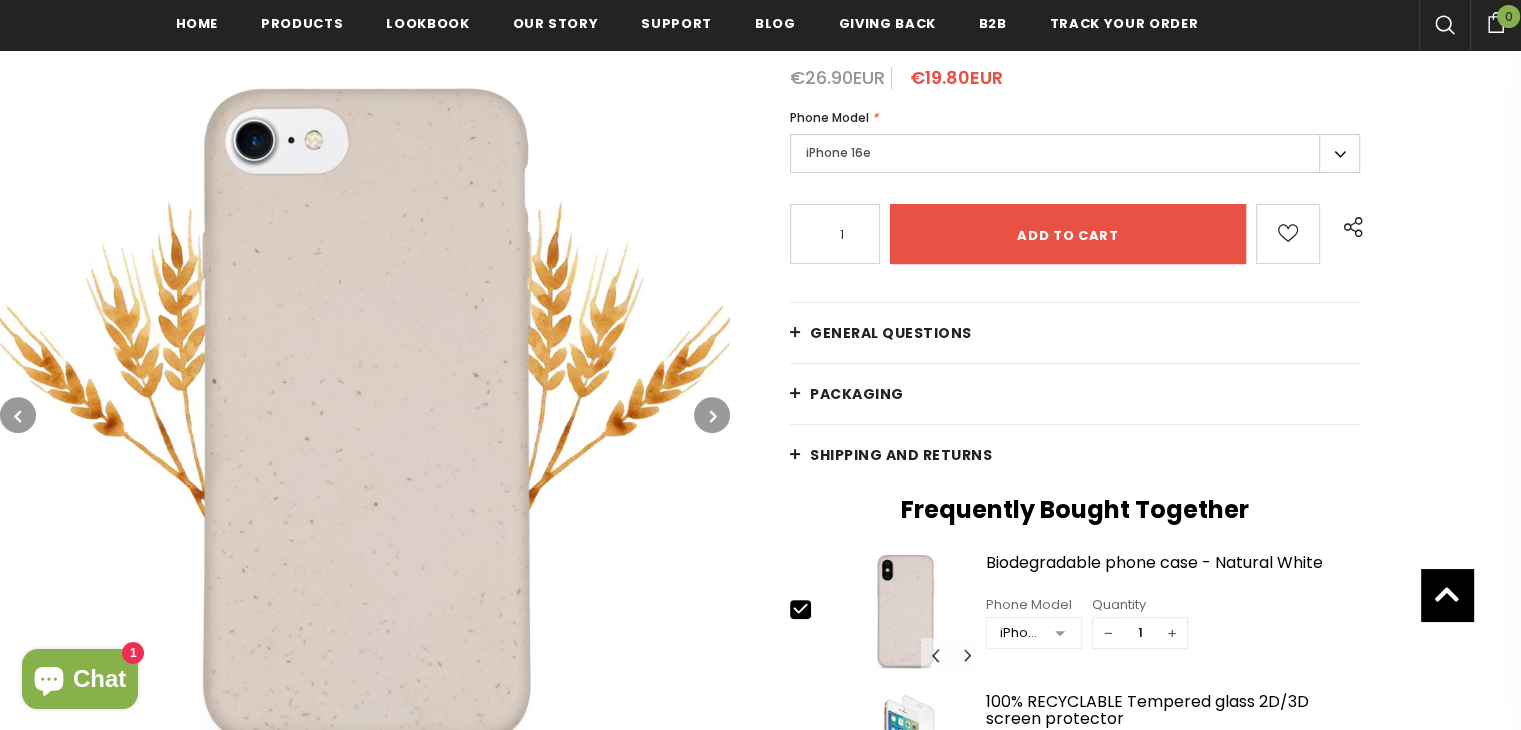 scroll, scrollTop: 600, scrollLeft: 0, axis: vertical 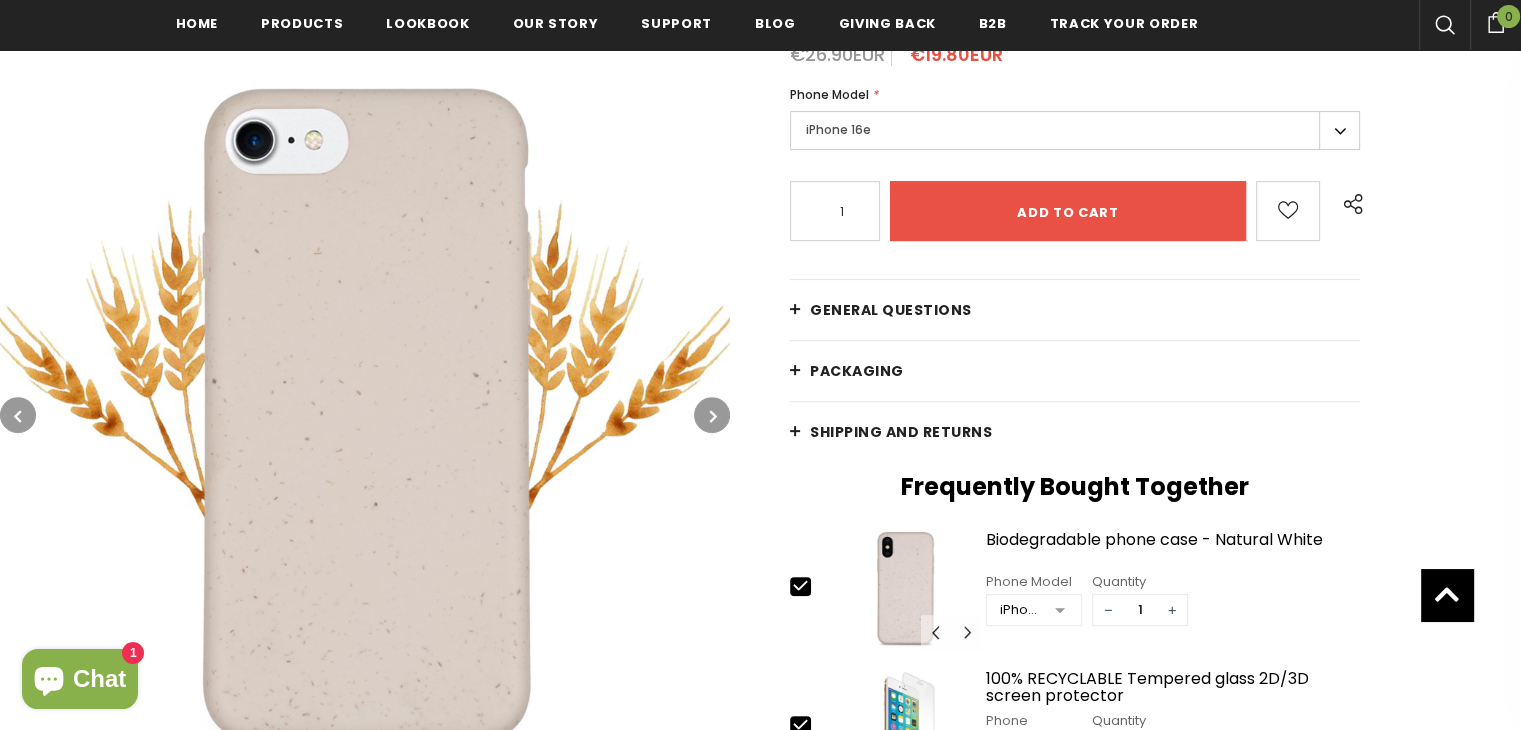 click at bounding box center (712, 415) 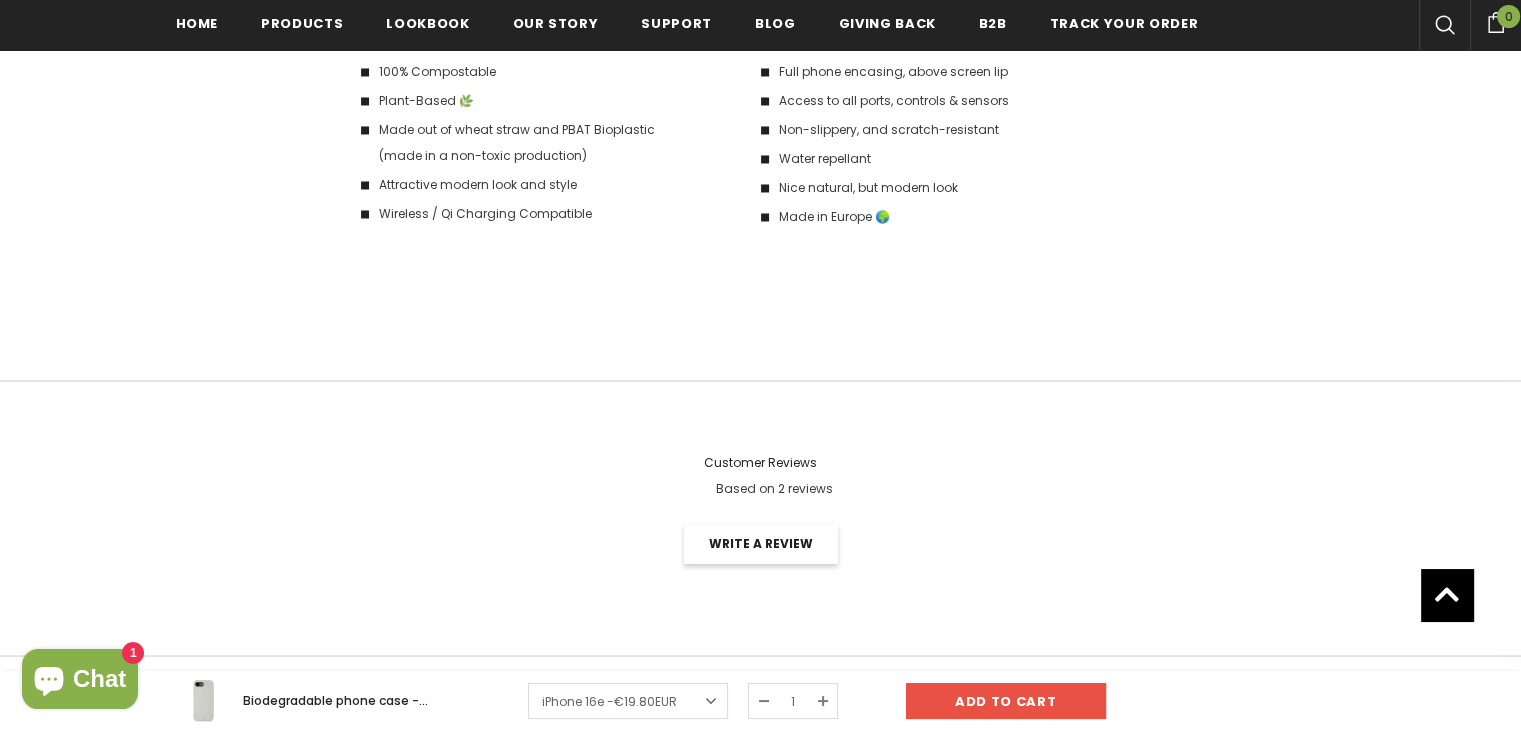 scroll, scrollTop: 3400, scrollLeft: 0, axis: vertical 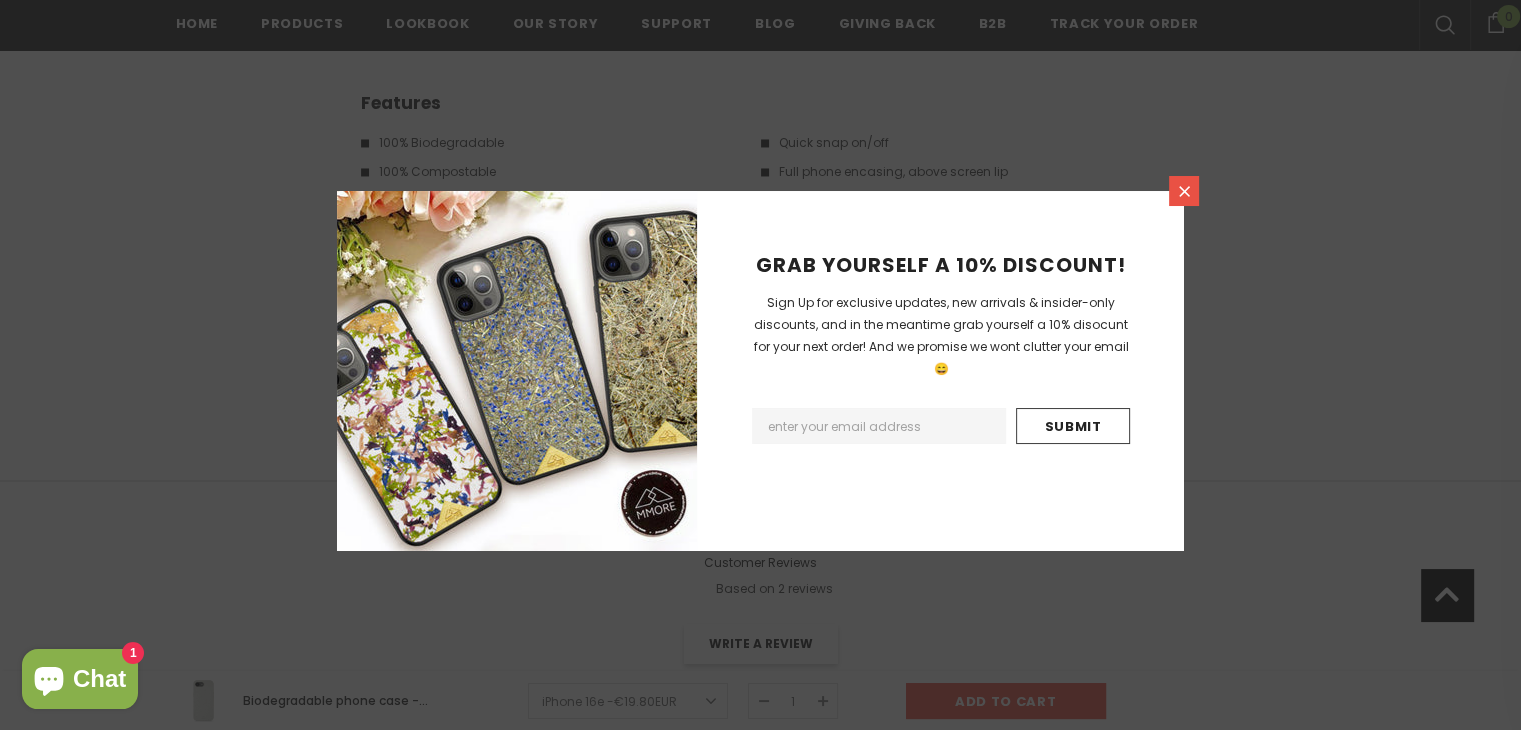 click 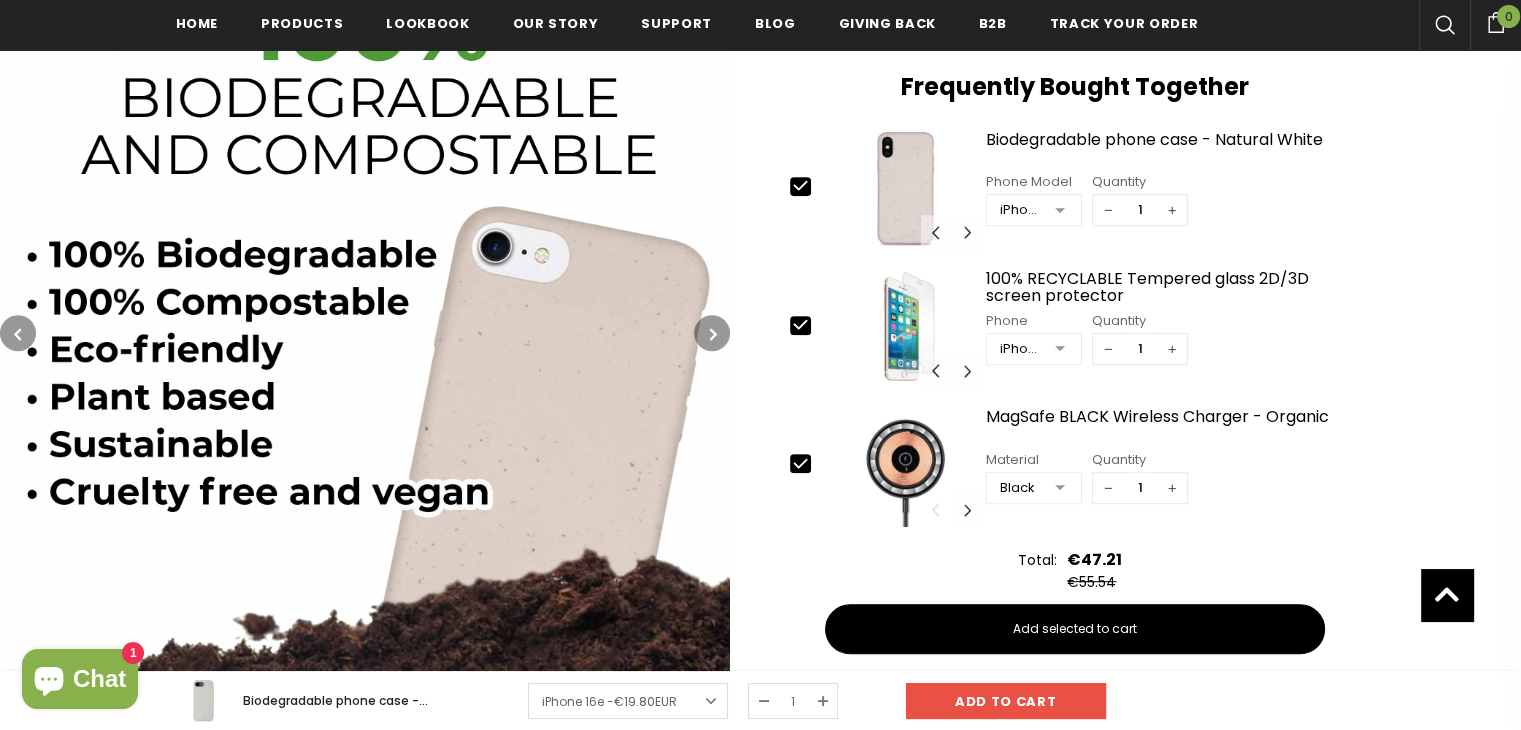 scroll, scrollTop: 400, scrollLeft: 0, axis: vertical 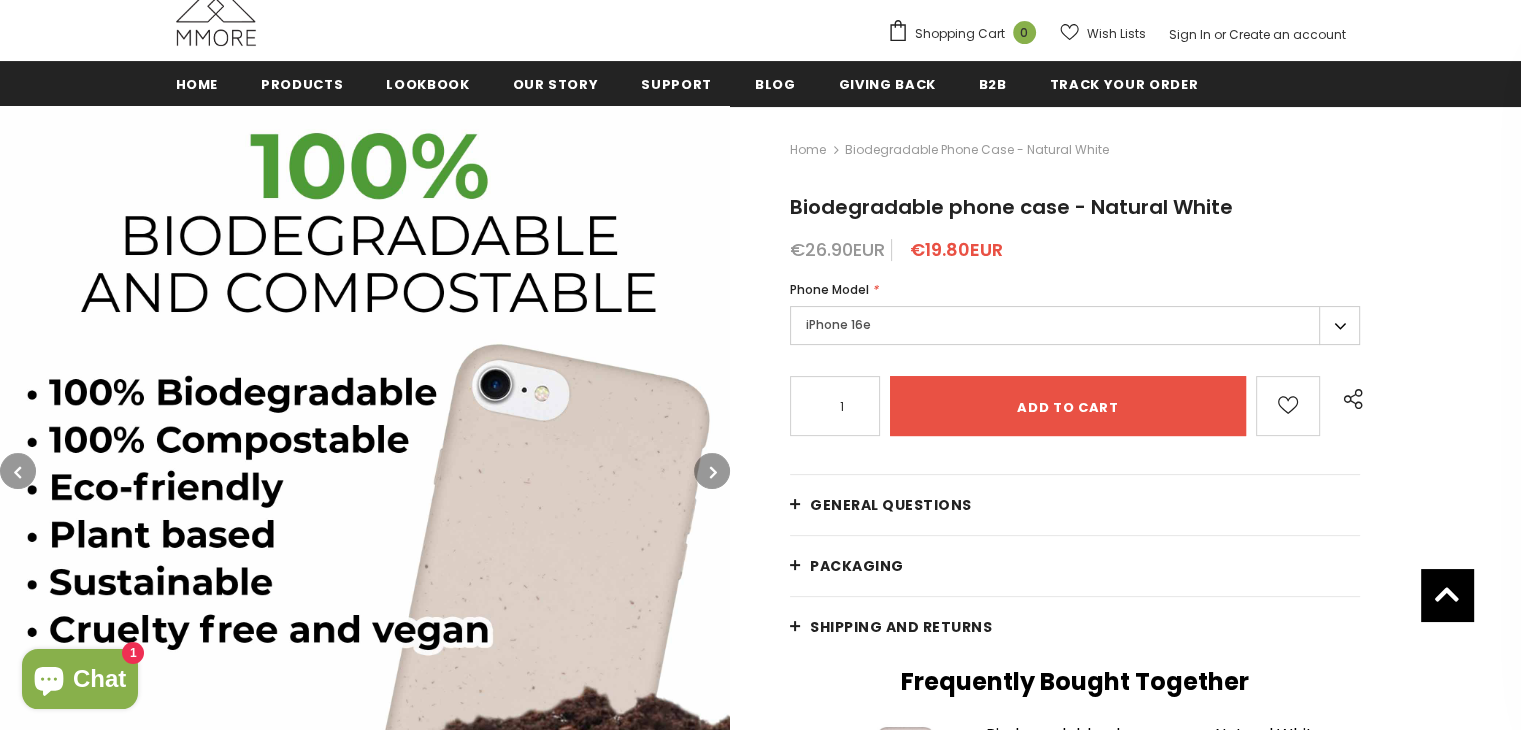 click on "iPhone 16e" at bounding box center (1075, 325) 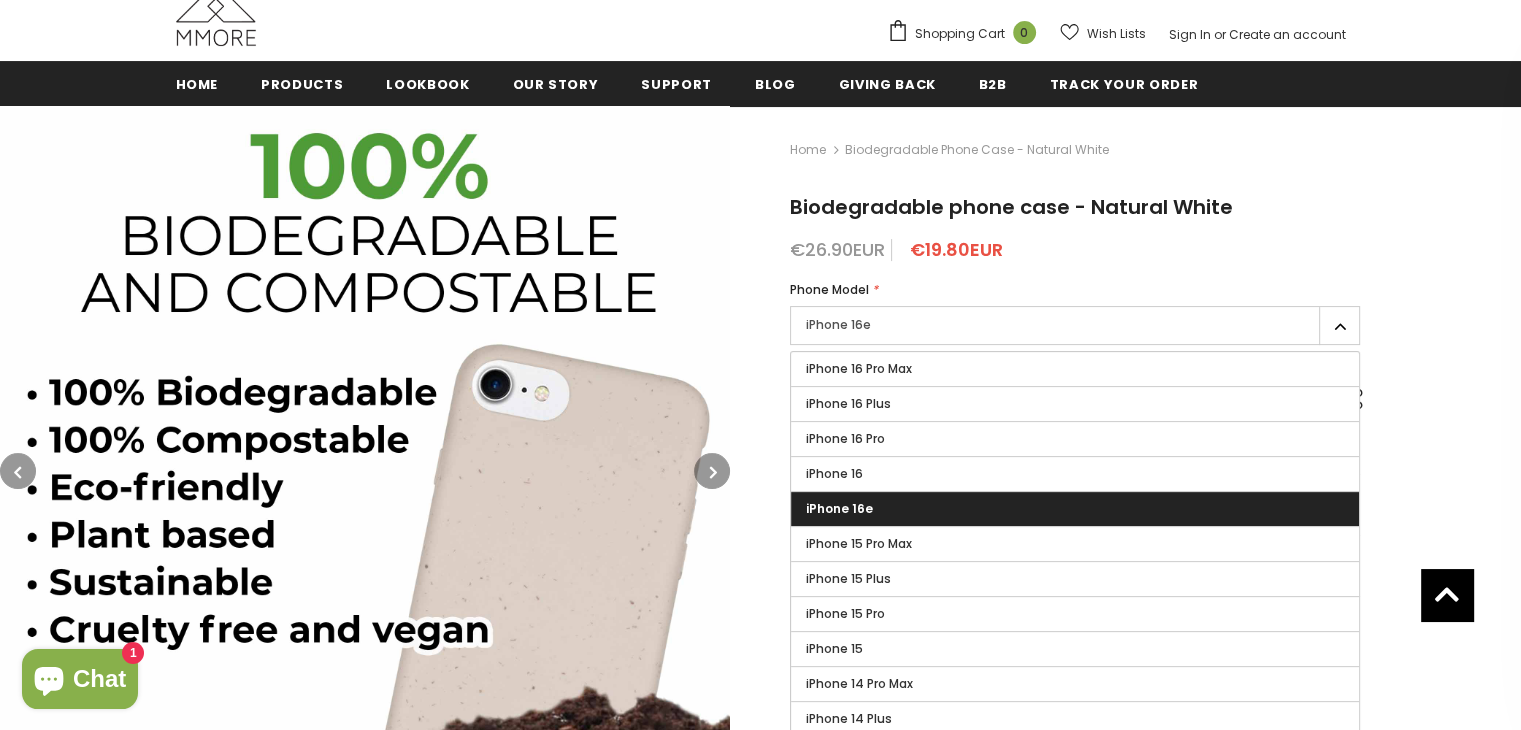 click on "iPhone 16e" at bounding box center [1075, 325] 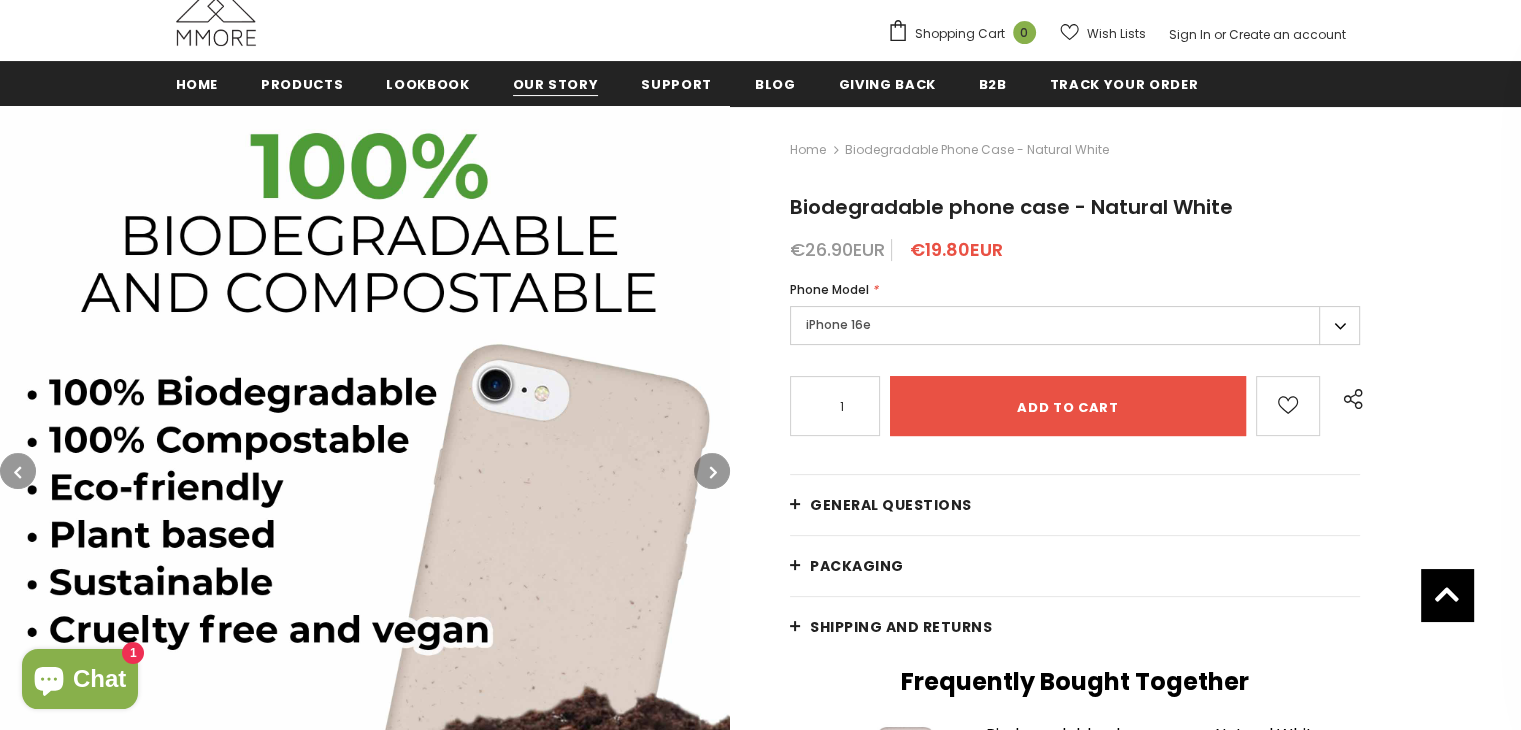 click on "Our Story" at bounding box center (556, 84) 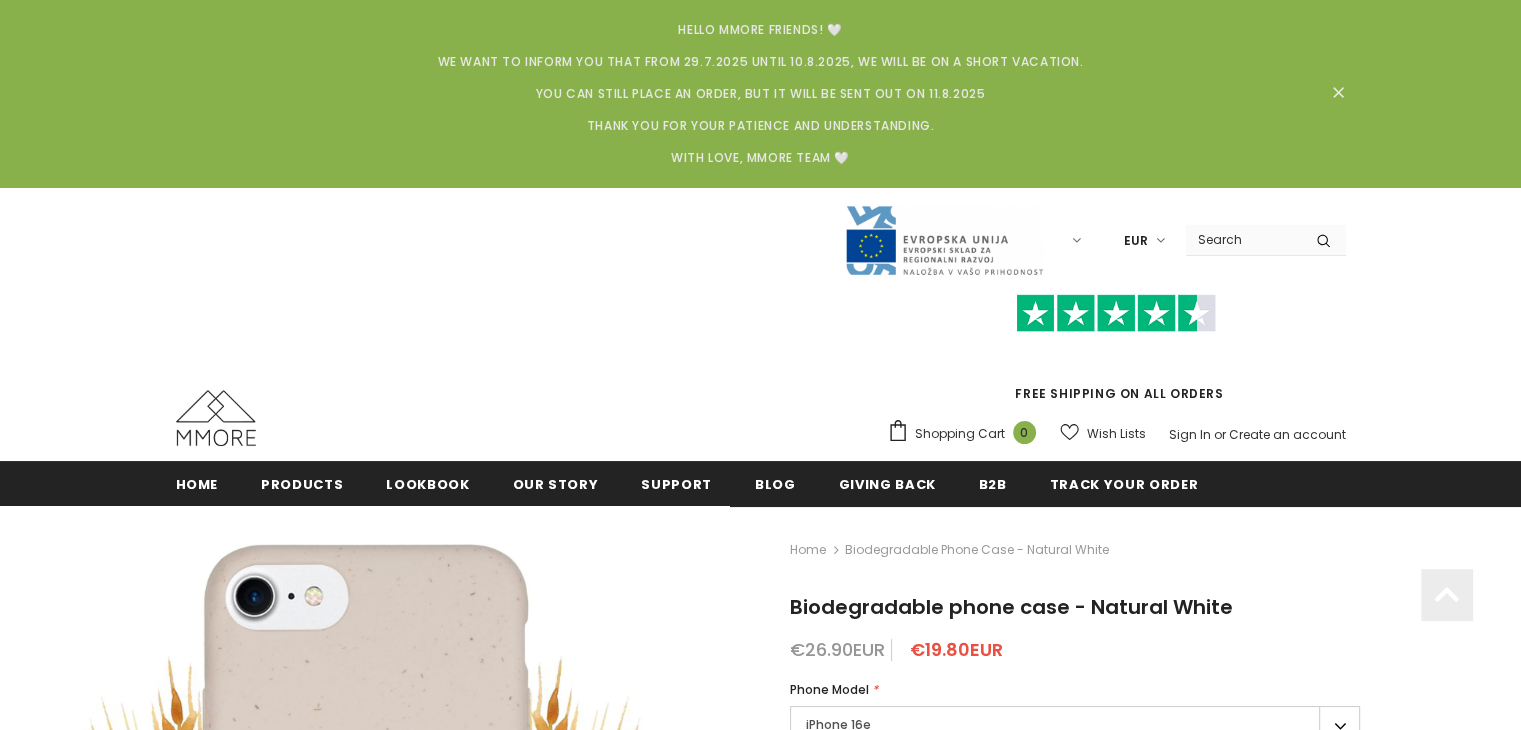 scroll, scrollTop: 368, scrollLeft: 0, axis: vertical 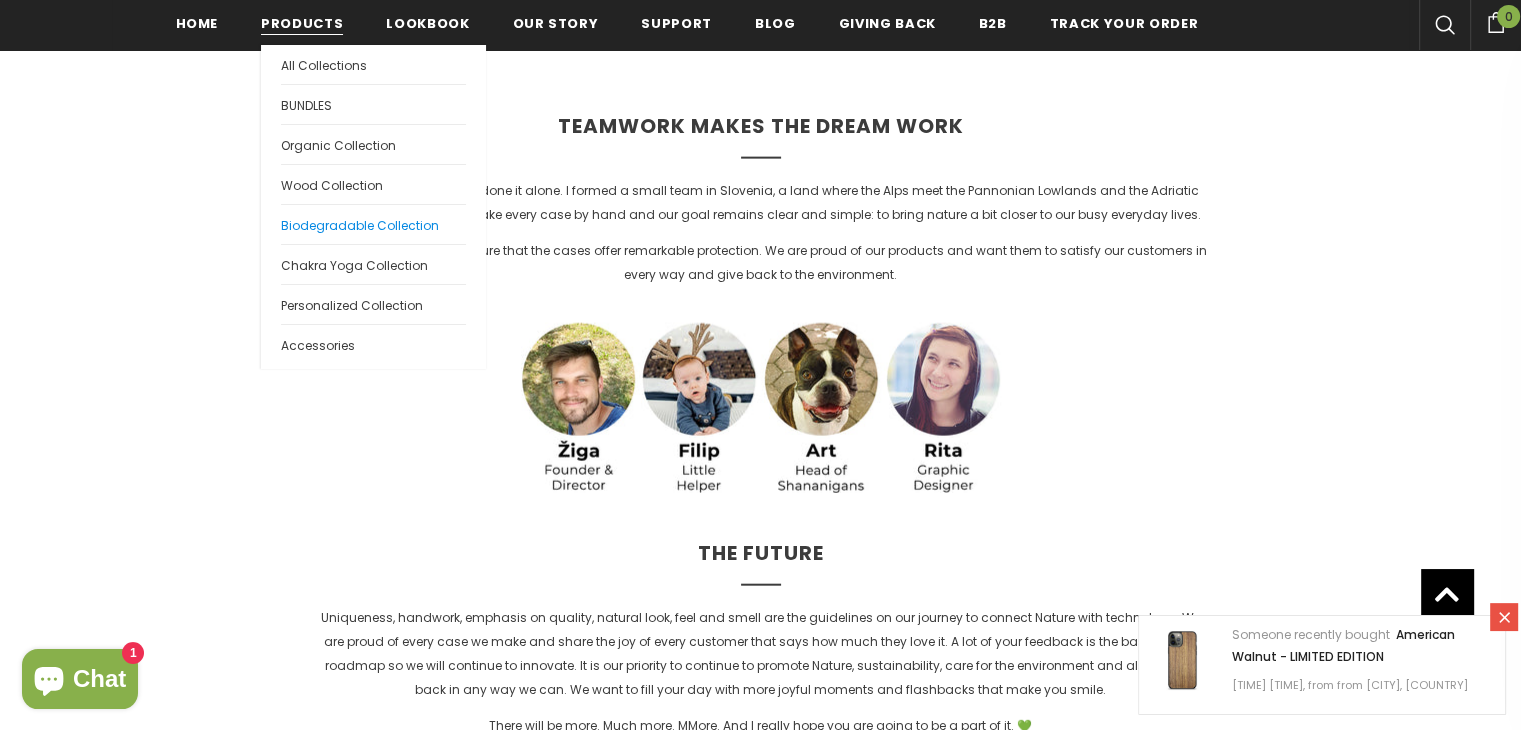 click on "Biodegradable Collection" at bounding box center (360, 225) 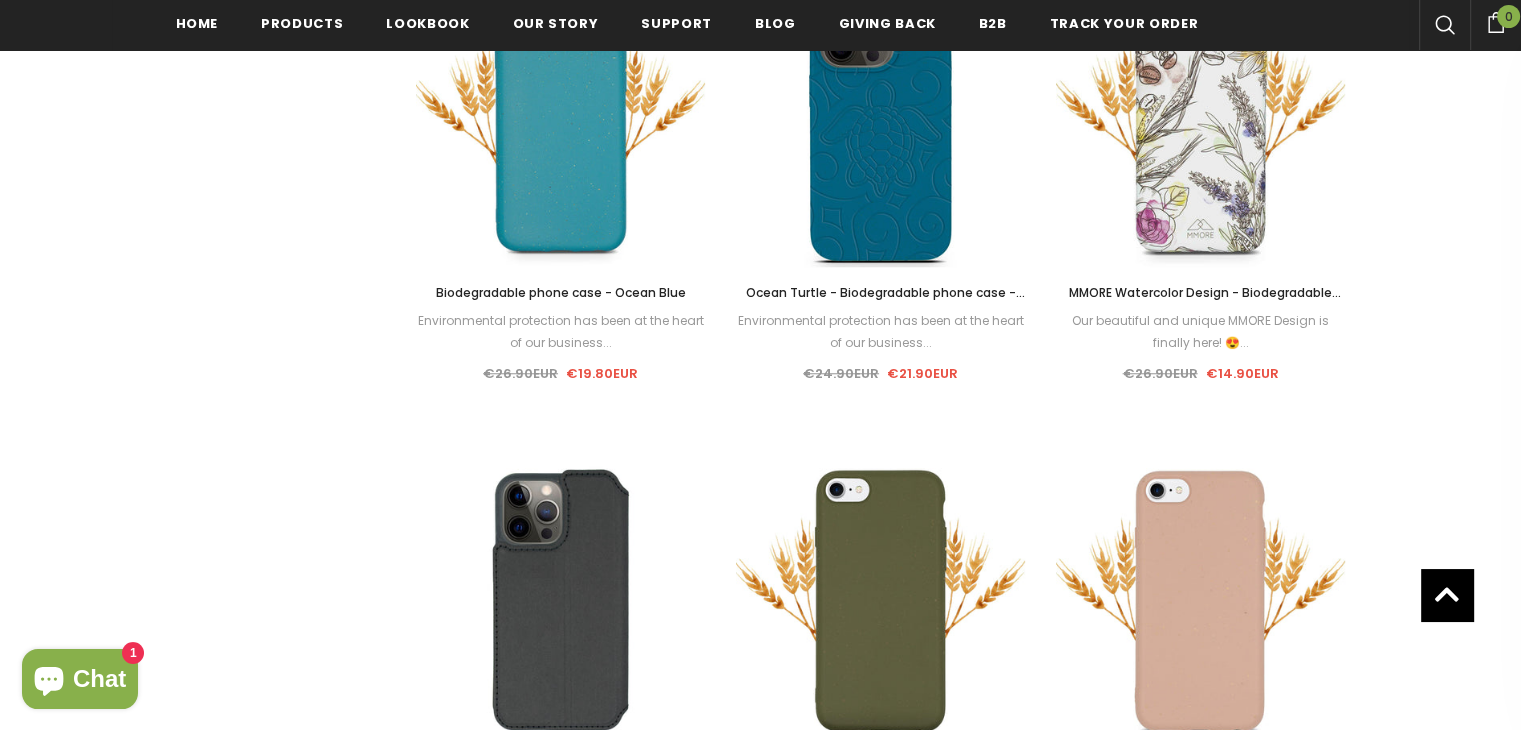 scroll, scrollTop: 2104, scrollLeft: 0, axis: vertical 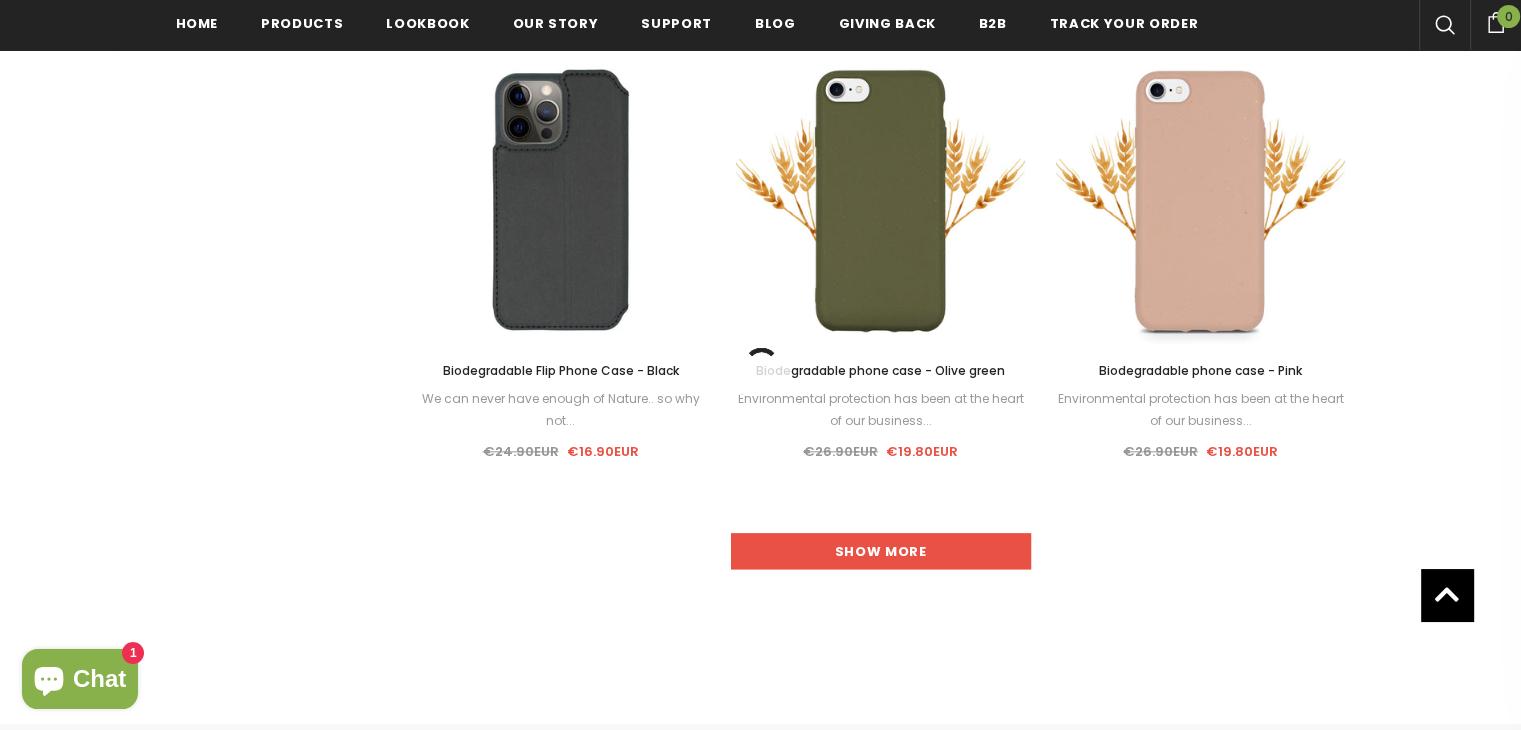 click on "Show more" at bounding box center (881, 551) 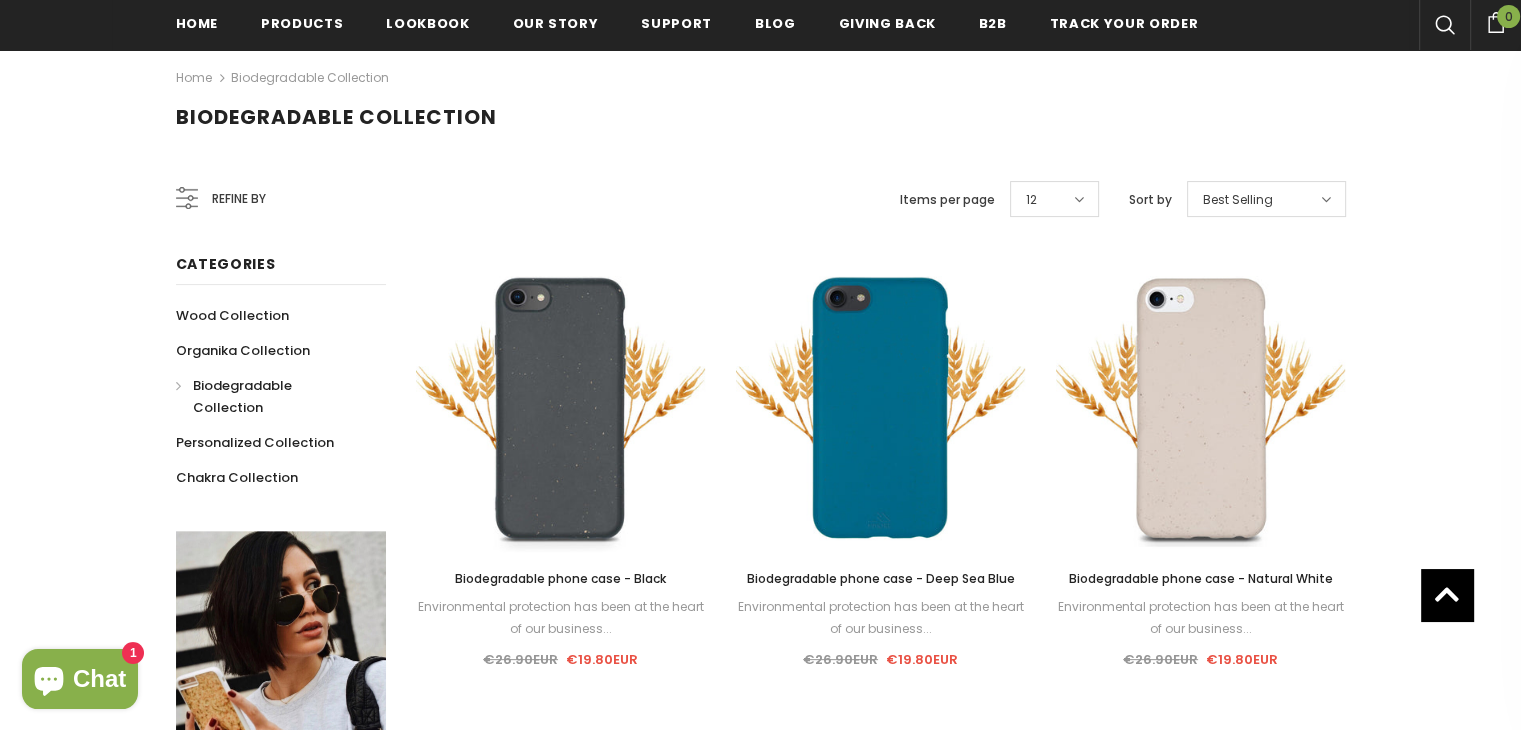 scroll, scrollTop: 609, scrollLeft: 0, axis: vertical 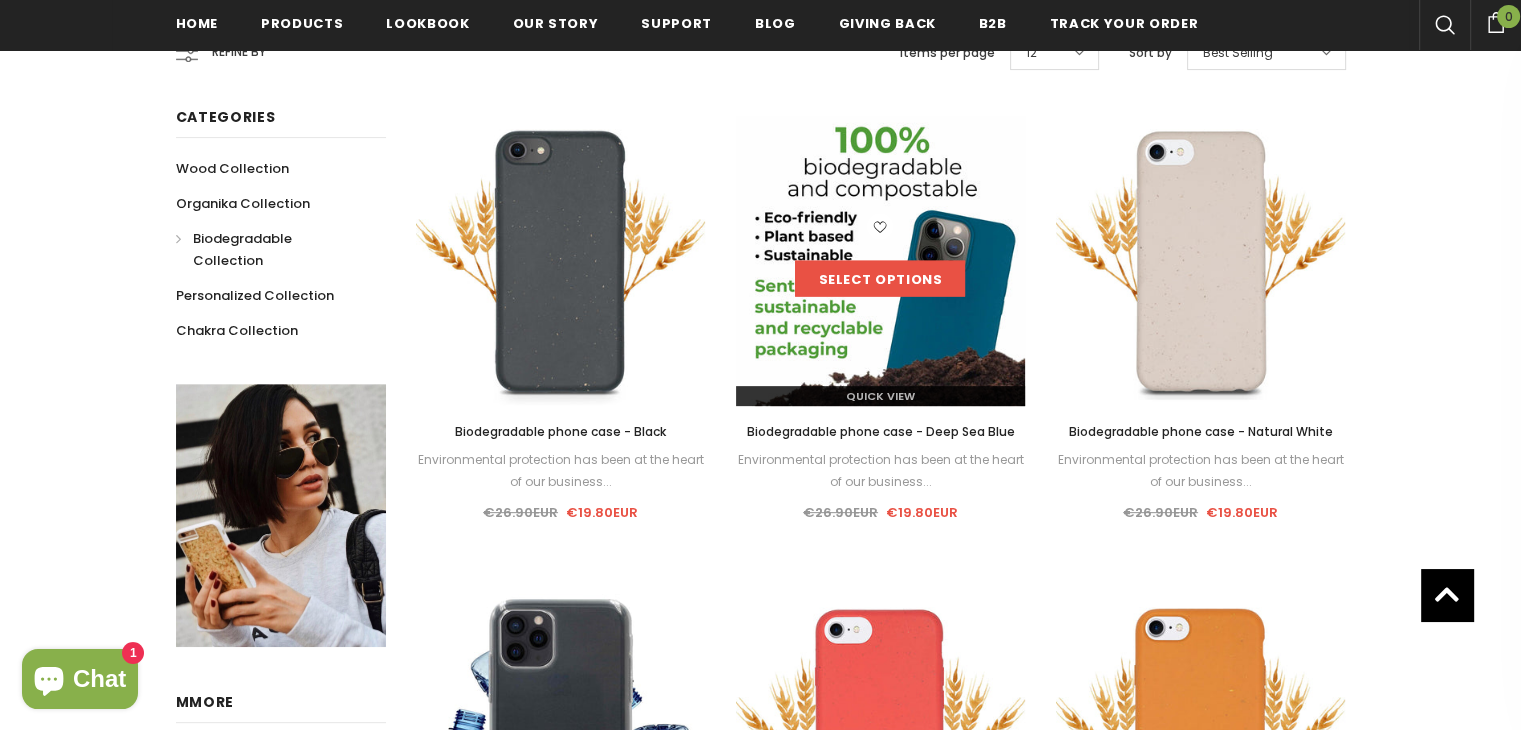 click on "Select options" at bounding box center (880, 279) 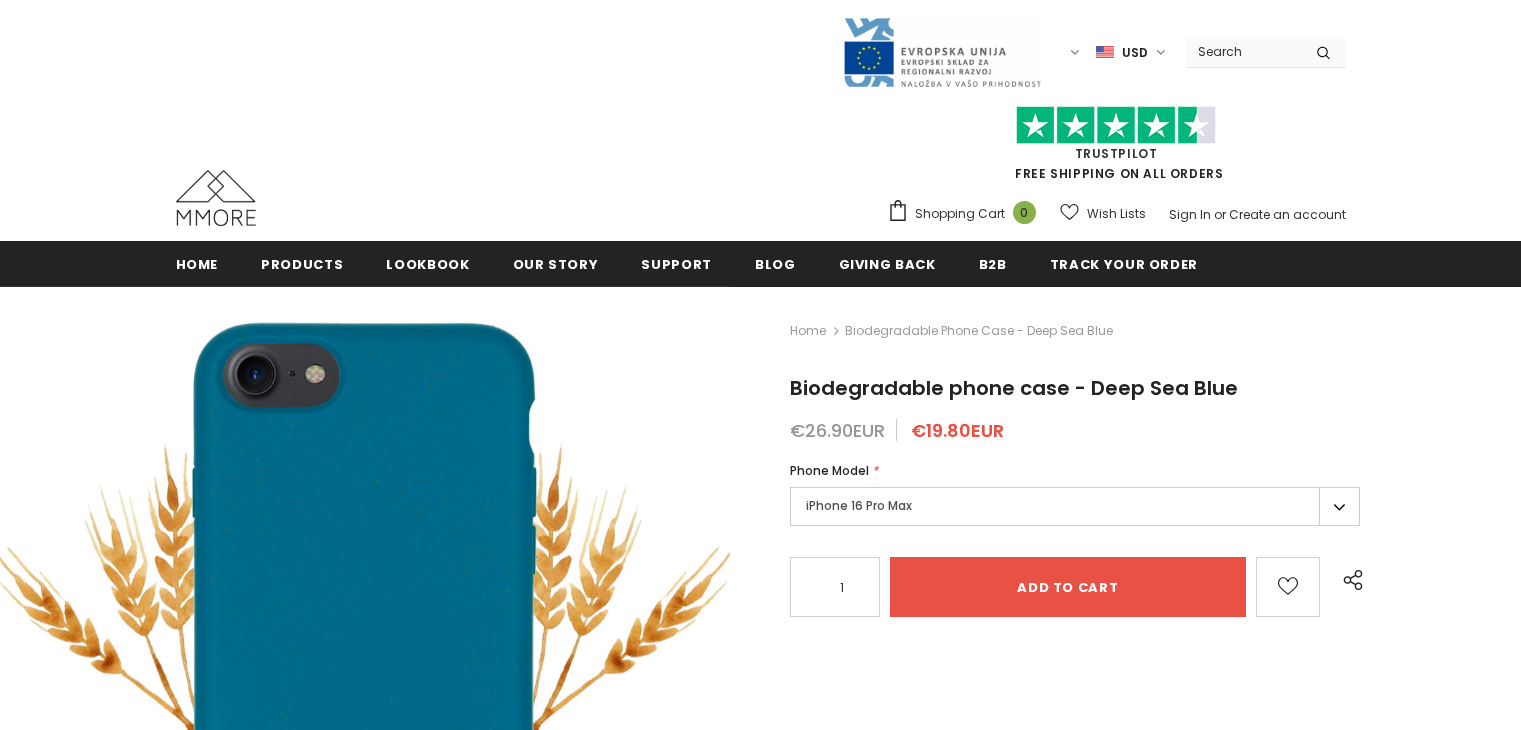 scroll, scrollTop: 0, scrollLeft: 0, axis: both 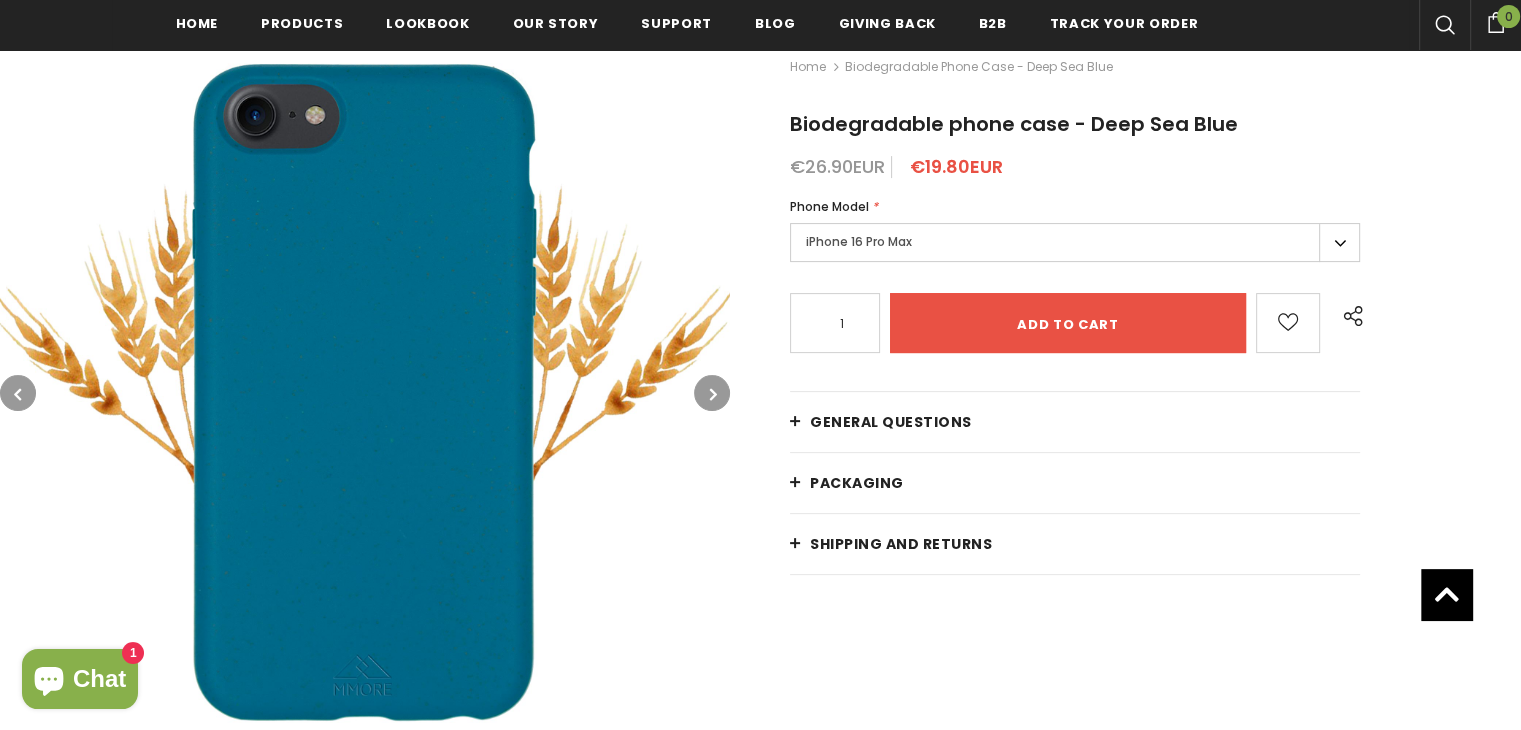 click on "iPhone 16 Pro Max" at bounding box center [1075, 242] 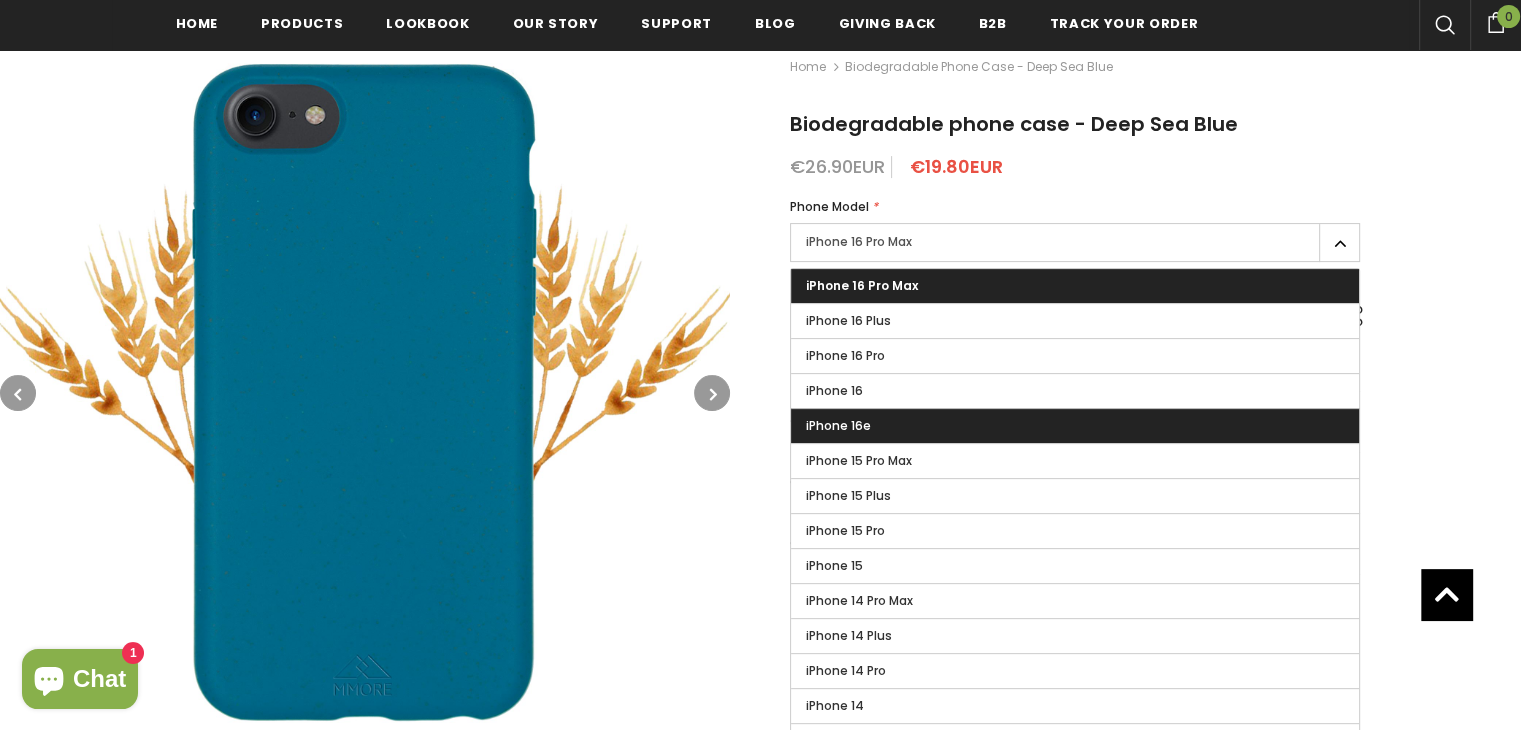 click on "iPhone 16e" at bounding box center [838, 425] 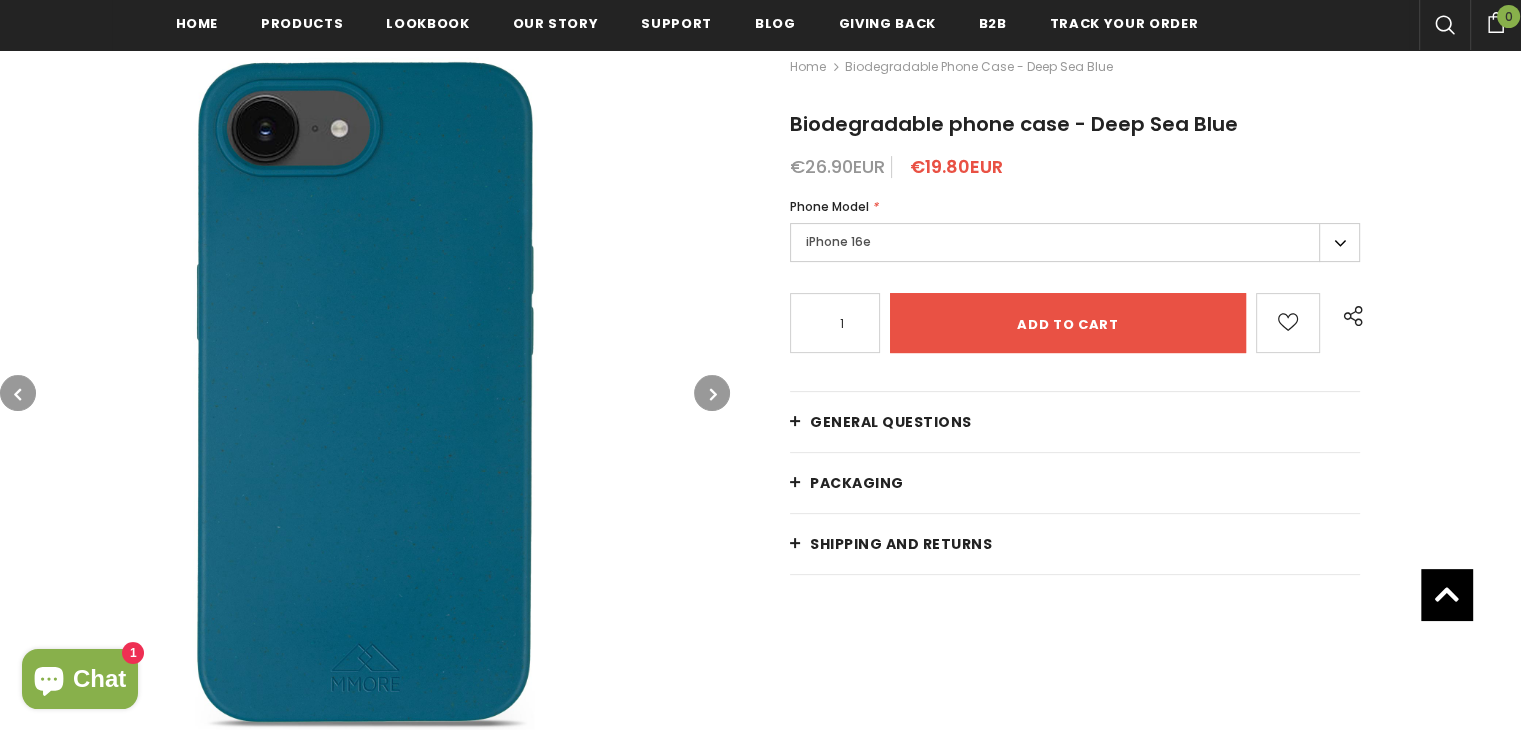 click on "General Questions" at bounding box center [891, 422] 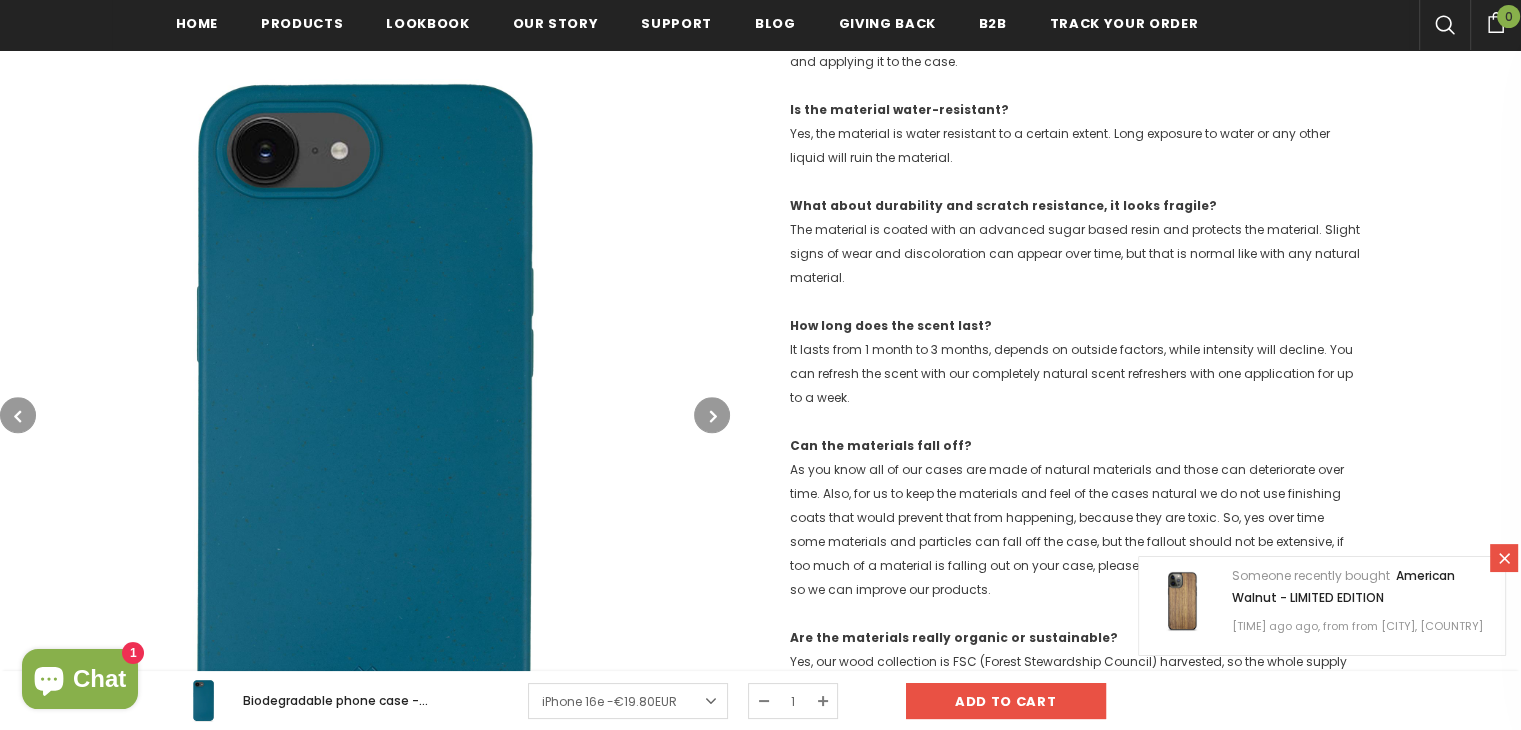 scroll, scrollTop: 1088, scrollLeft: 0, axis: vertical 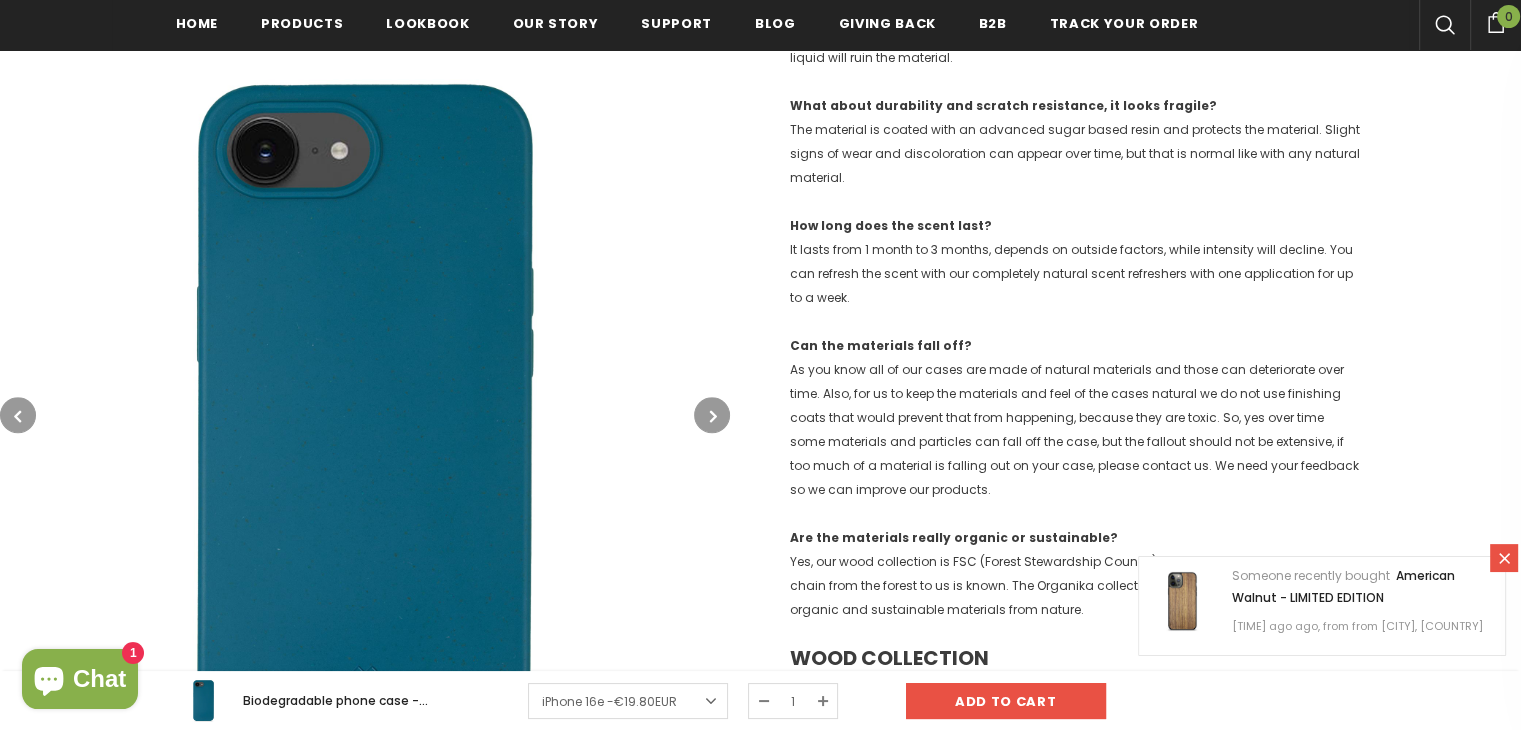 click 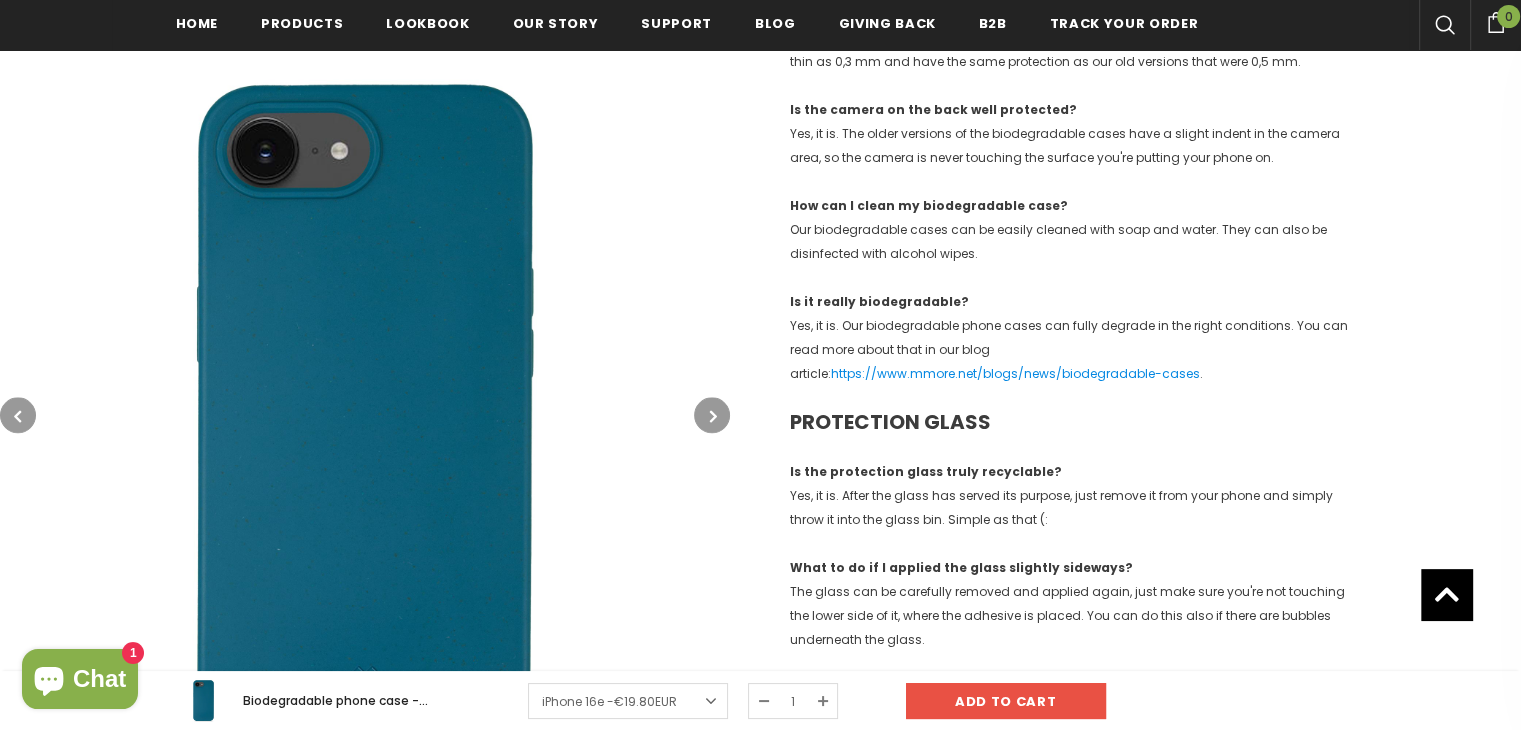 scroll, scrollTop: 2188, scrollLeft: 0, axis: vertical 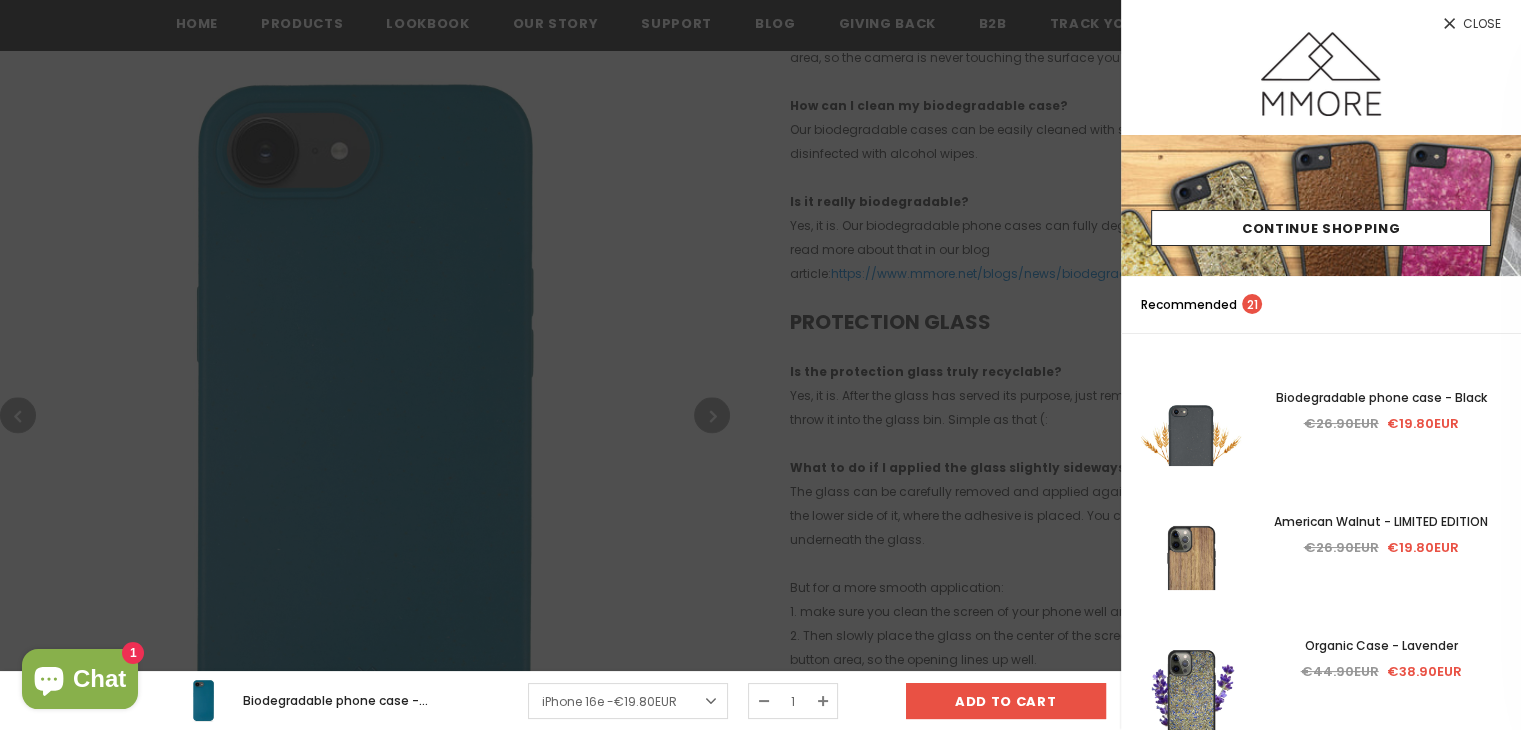 drag, startPoint x: 1489, startPoint y: 45, endPoint x: 1476, endPoint y: 41, distance: 13.601471 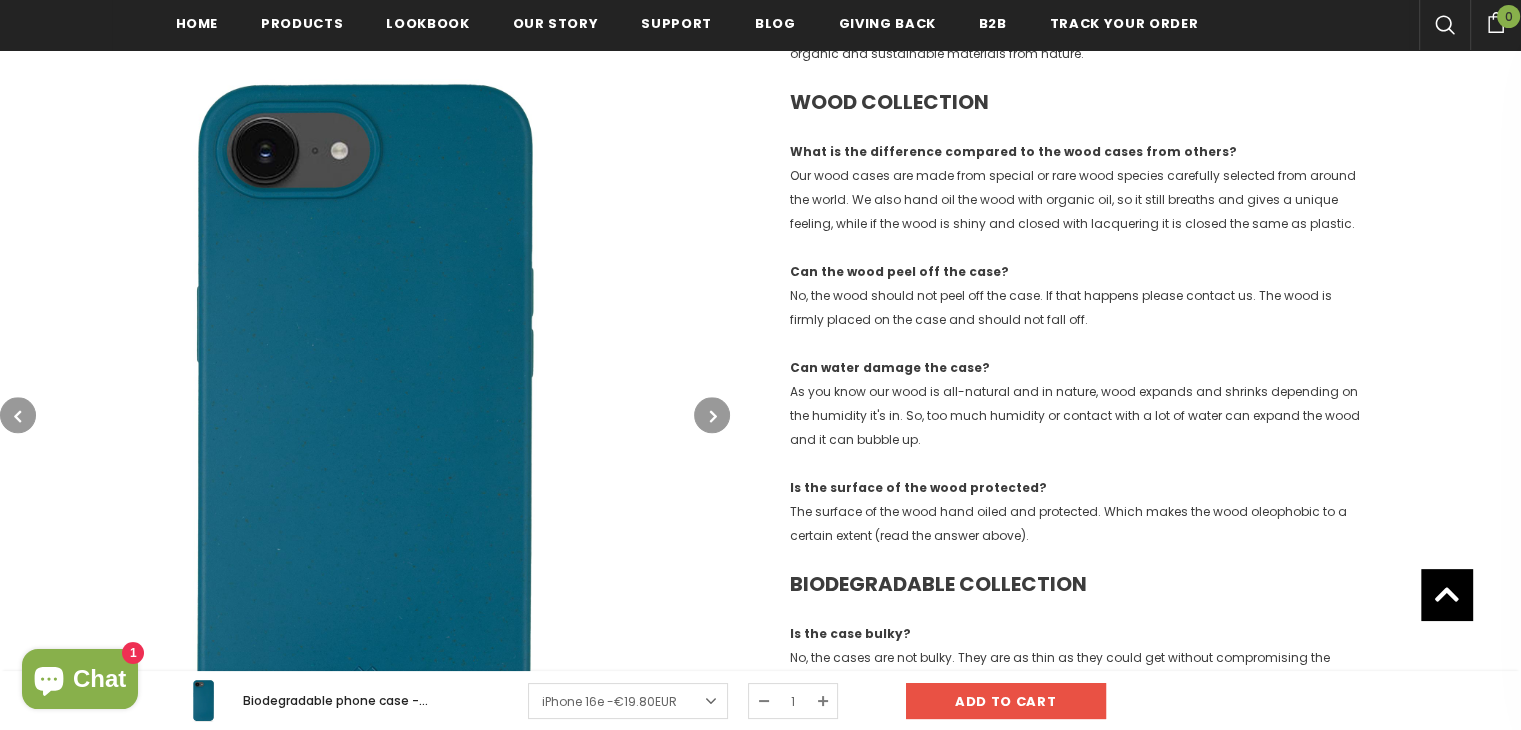 scroll, scrollTop: 1192, scrollLeft: 0, axis: vertical 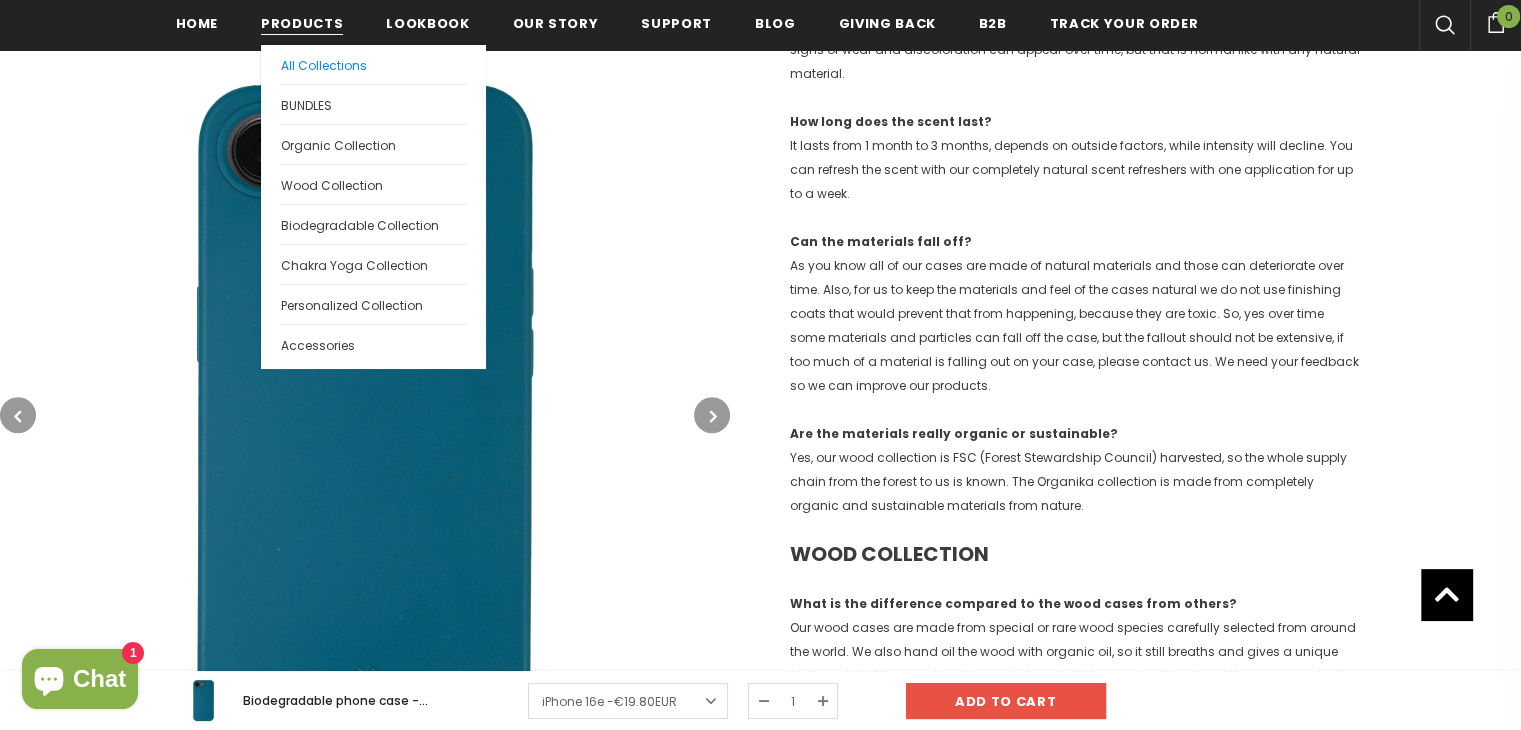 click on "All Collections" at bounding box center [324, 65] 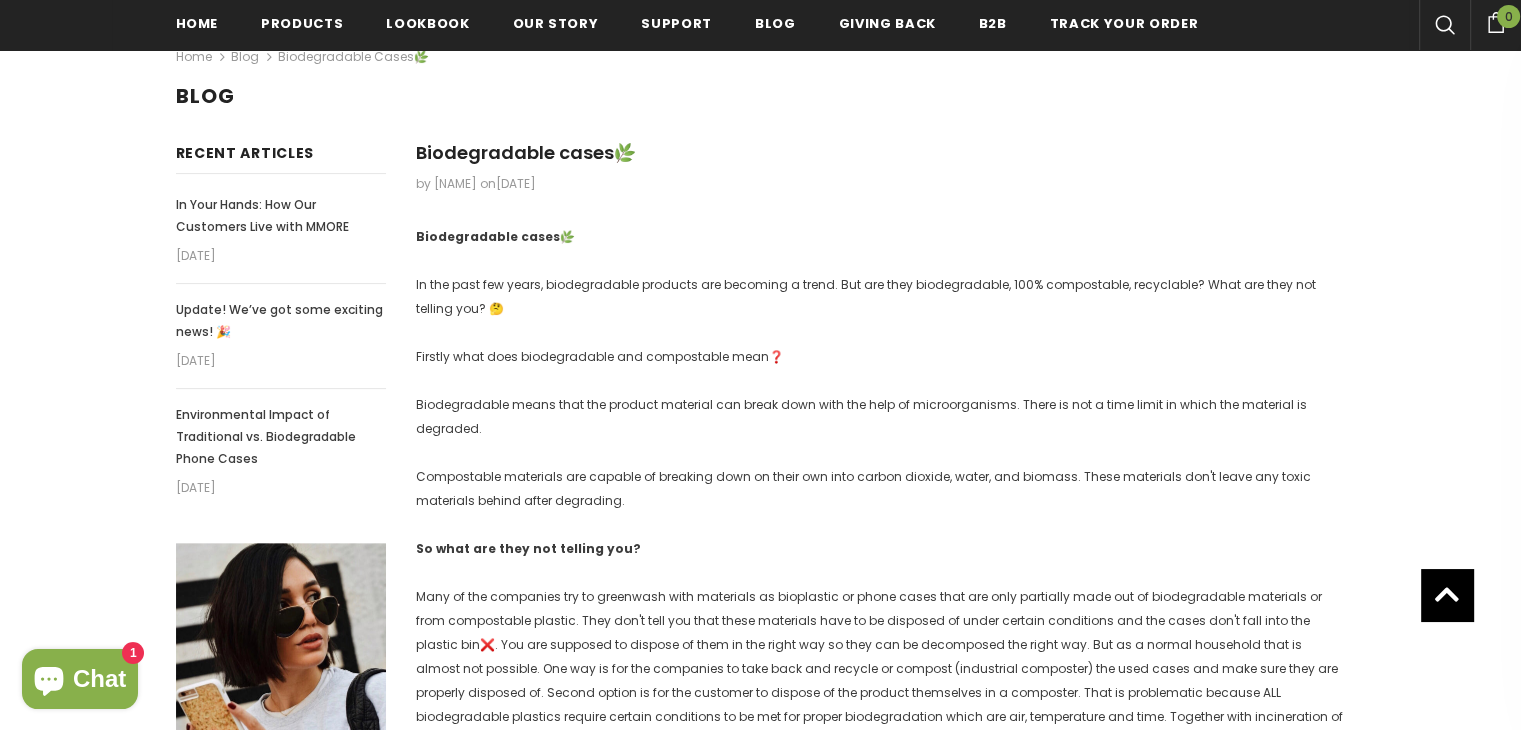 scroll, scrollTop: 604, scrollLeft: 0, axis: vertical 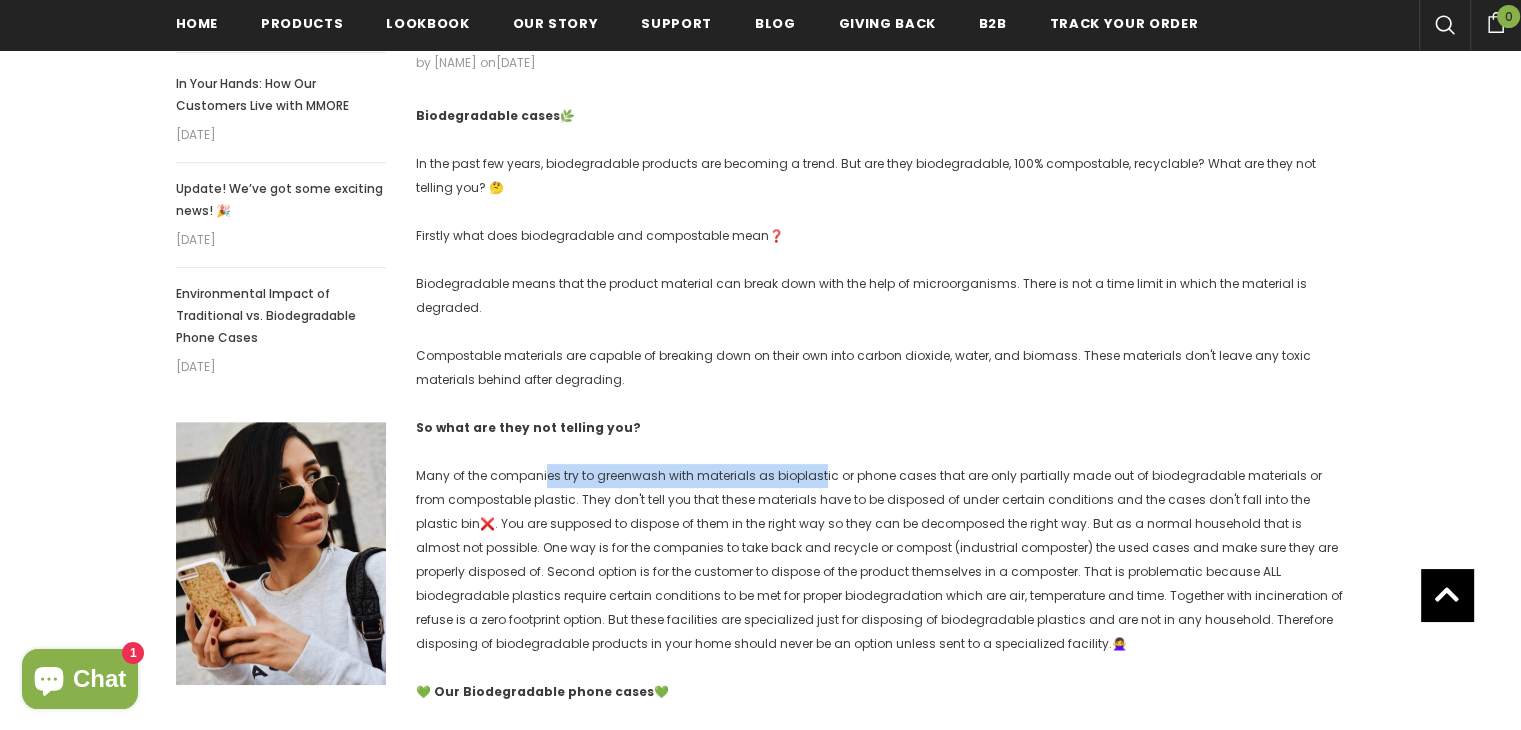 drag, startPoint x: 544, startPoint y: 474, endPoint x: 819, endPoint y: 484, distance: 275.18176 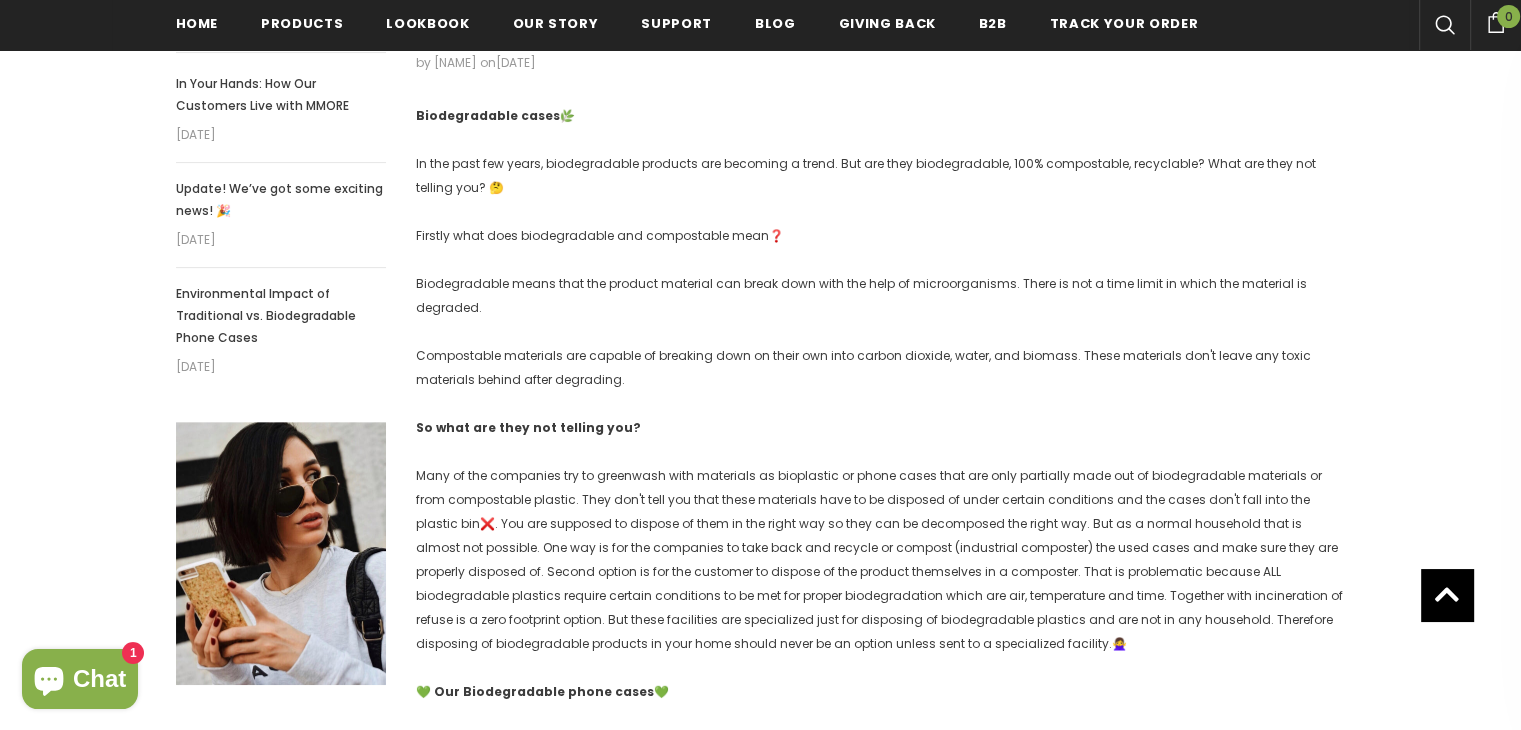 click on "Many of the companies try to greenwash with materials as bioplastic or phone cases that are only partially made out of biodegradable materials or from compostable plastic. They don't tell you that these materials have to be disposed of under certain conditions and the cases don't fall into the plastic bin  ❌ 🙅‍♀️" at bounding box center [879, 559] 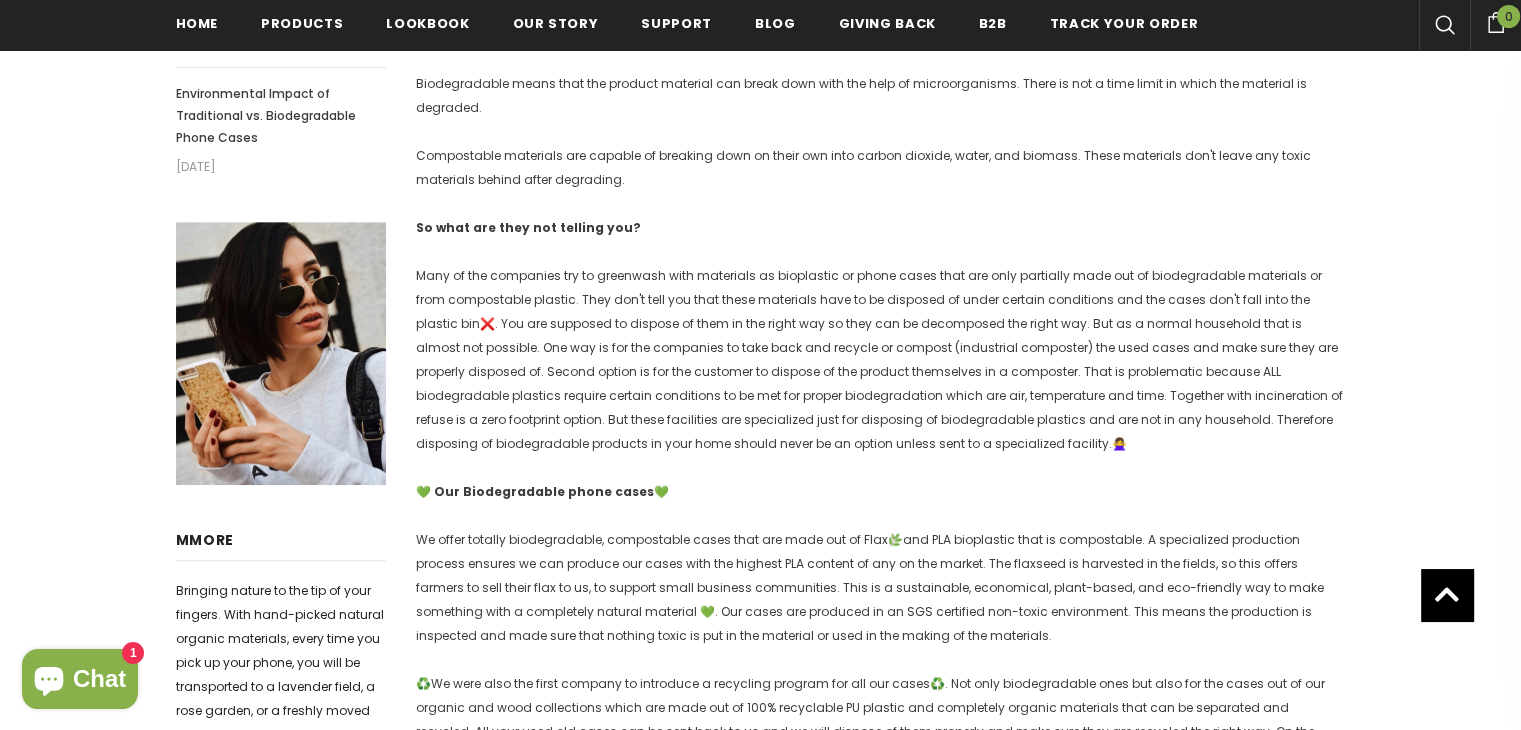 scroll, scrollTop: 904, scrollLeft: 0, axis: vertical 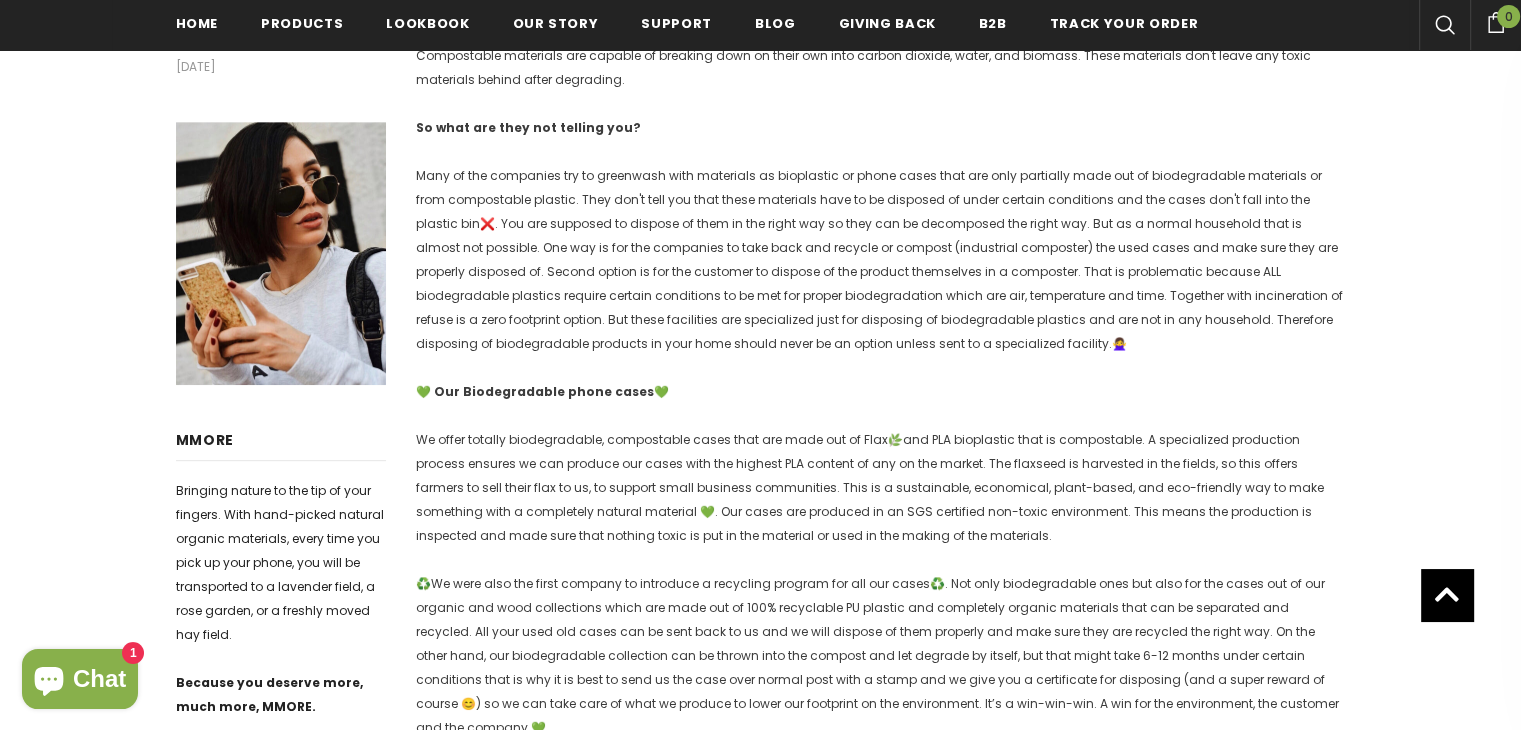 drag, startPoint x: 421, startPoint y: 434, endPoint x: 1062, endPoint y: 533, distance: 648.60004 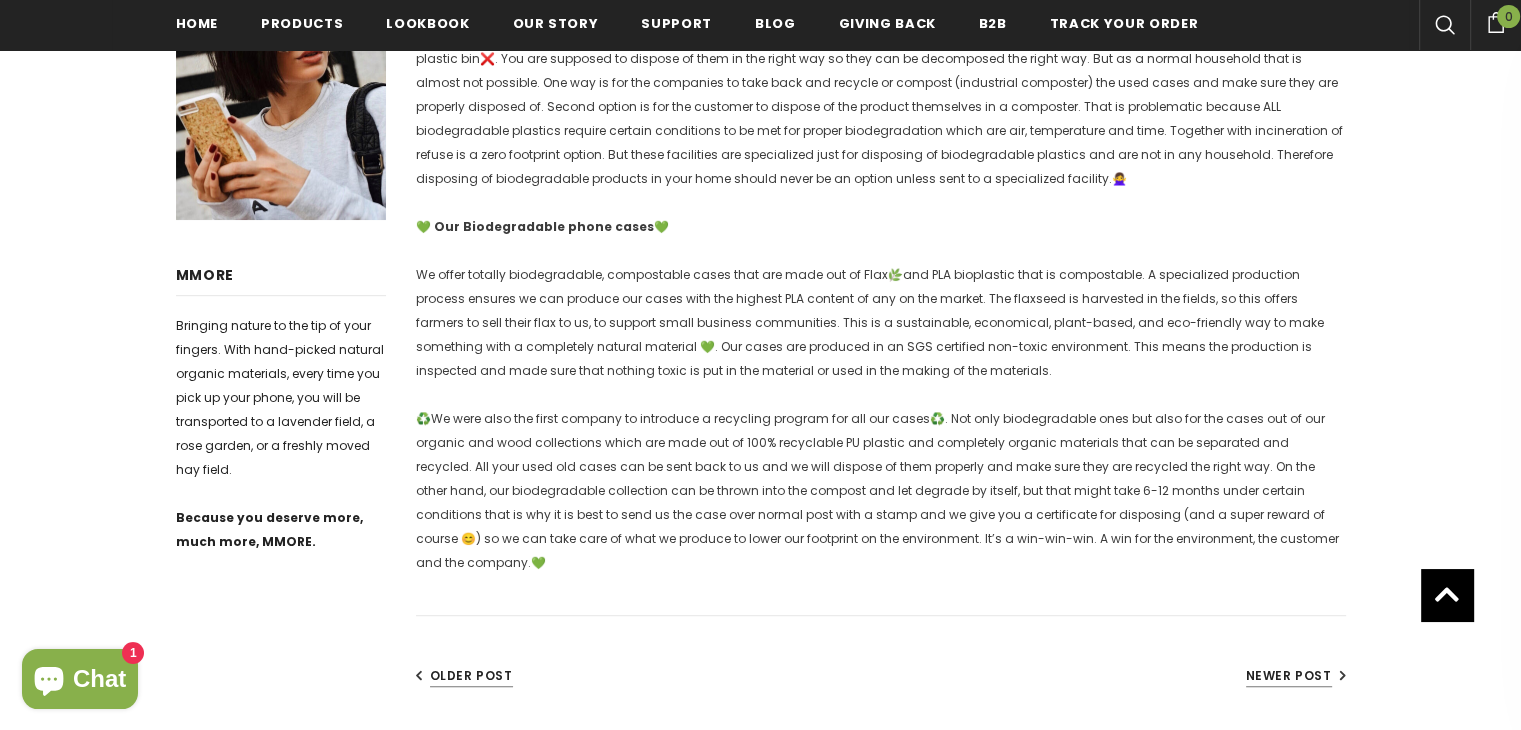 scroll, scrollTop: 1104, scrollLeft: 0, axis: vertical 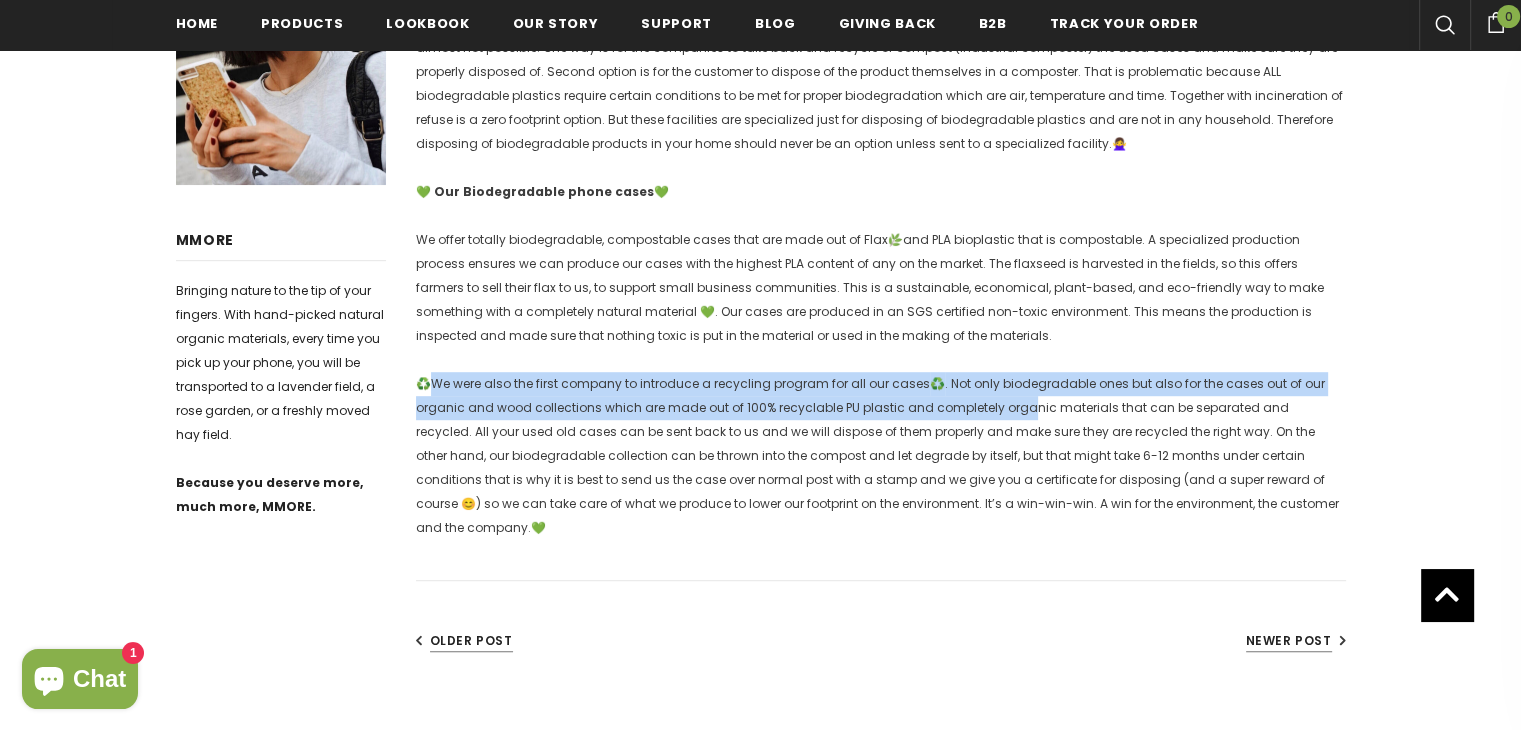 drag, startPoint x: 428, startPoint y: 369, endPoint x: 1016, endPoint y: 410, distance: 589.4277 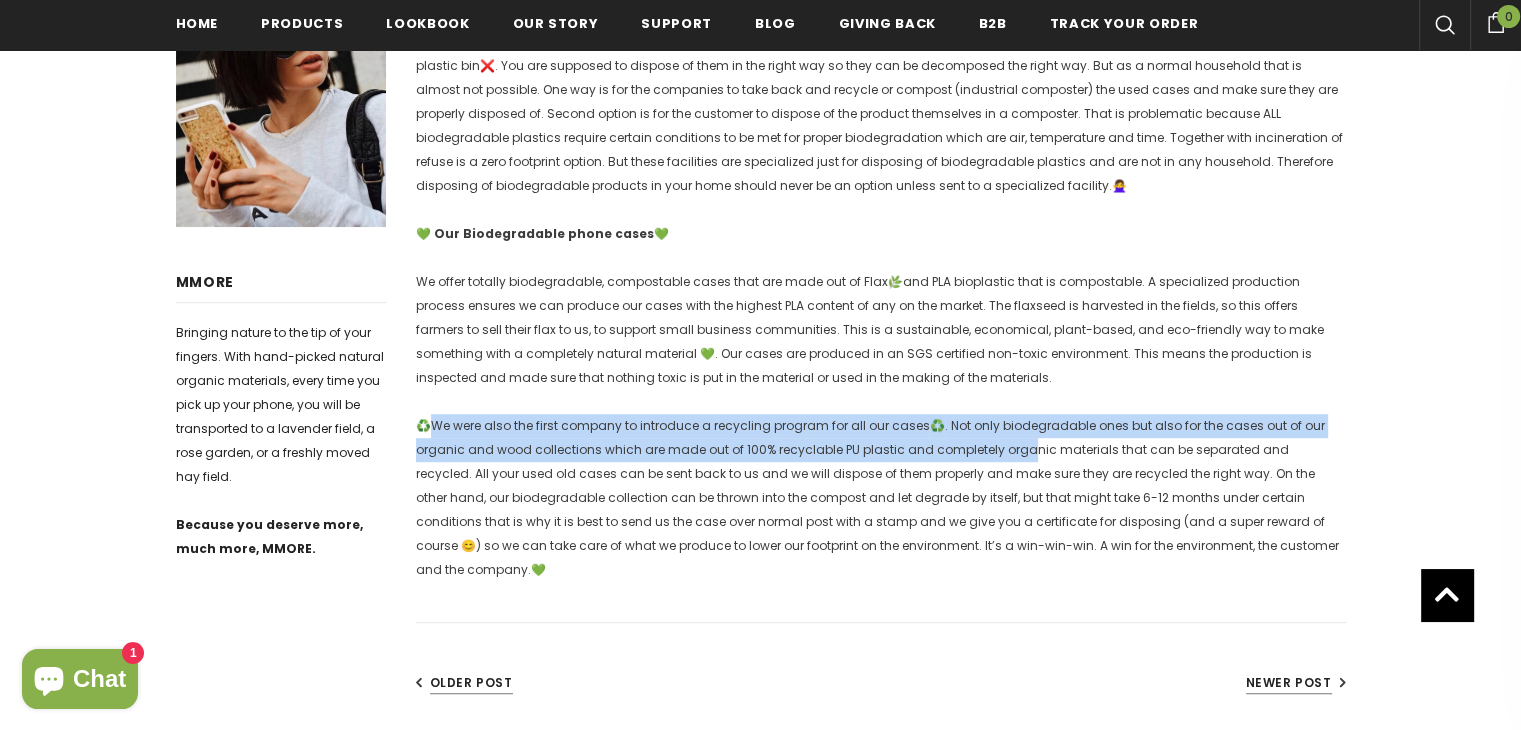 scroll, scrollTop: 1304, scrollLeft: 0, axis: vertical 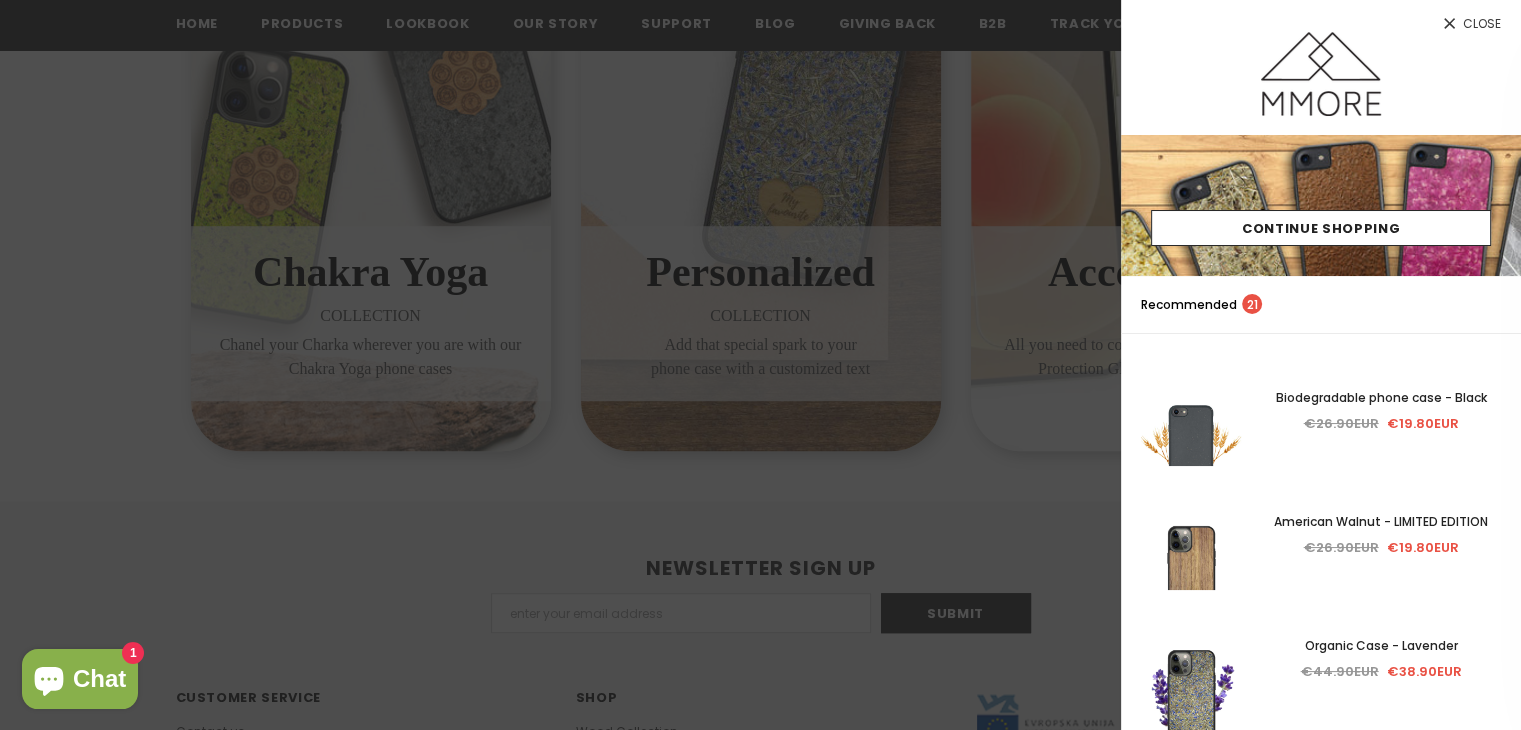 click at bounding box center [760, 365] 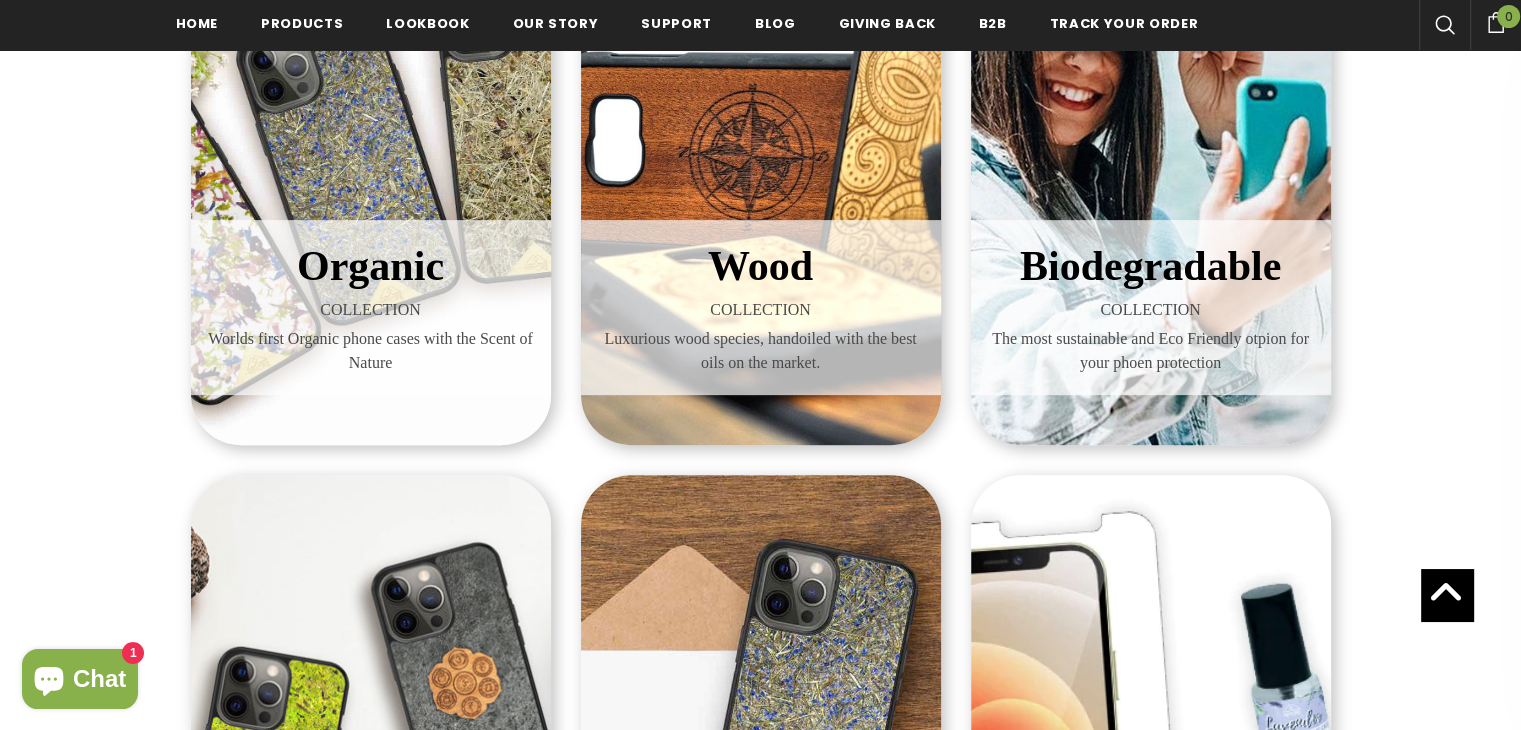 scroll, scrollTop: 500, scrollLeft: 0, axis: vertical 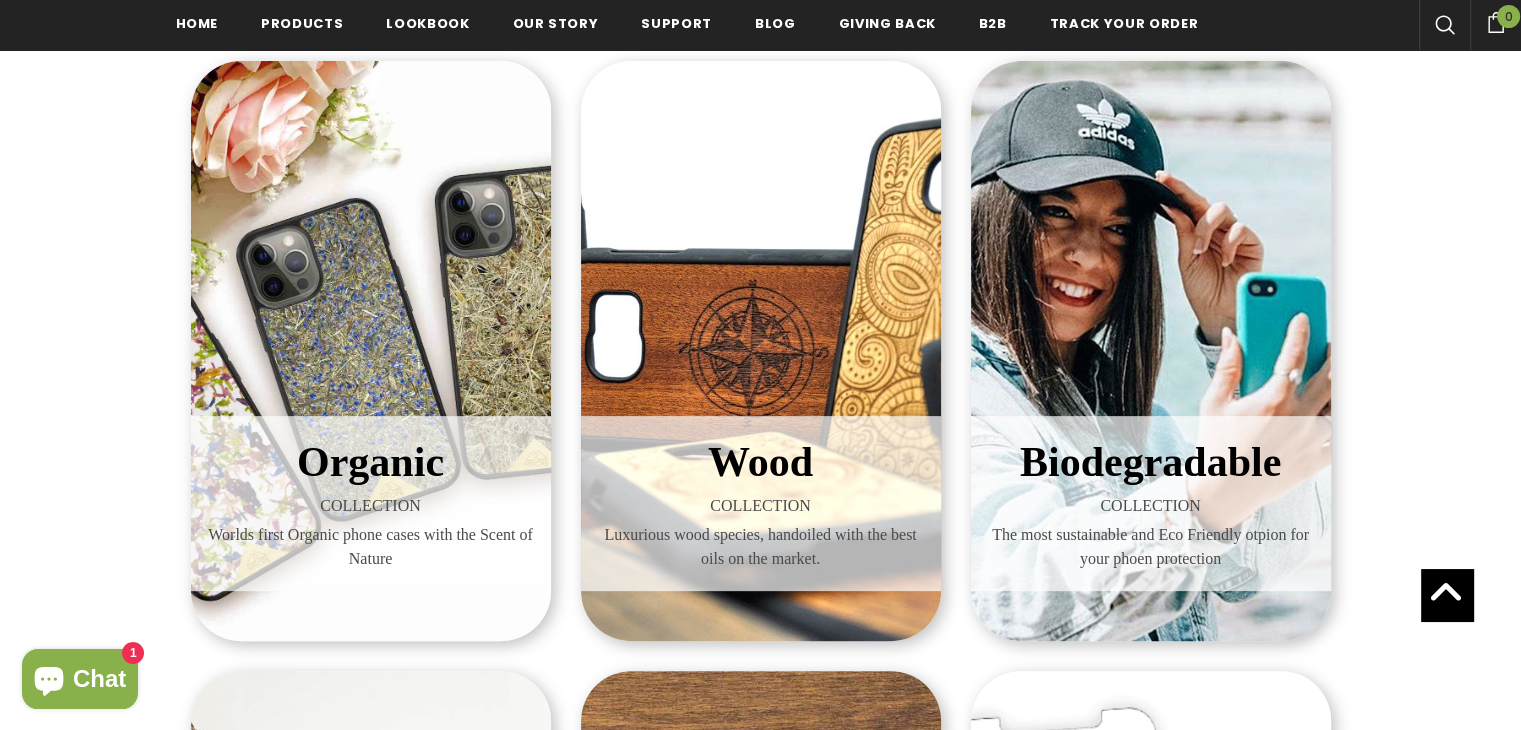 click on "COLLECTION" at bounding box center [1151, 506] 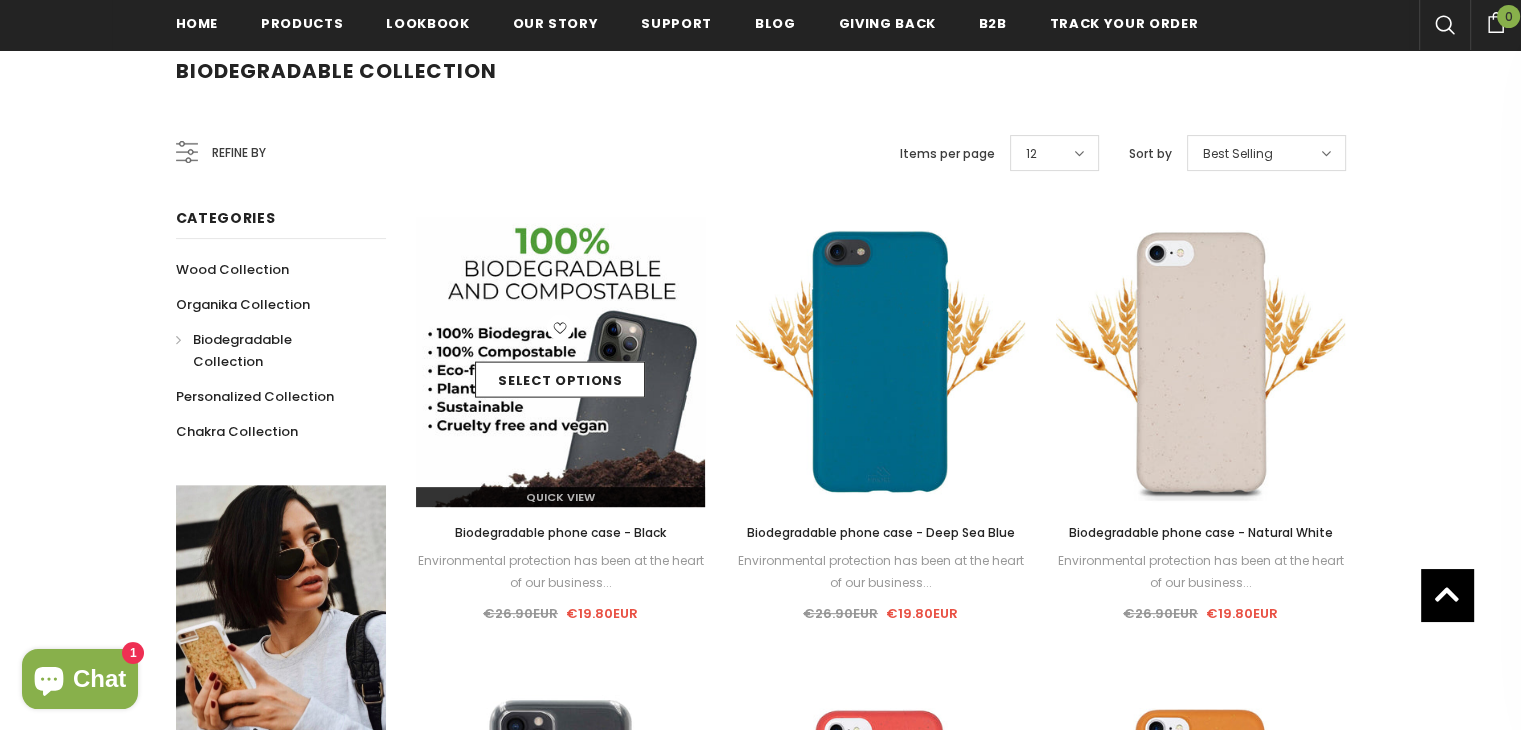 scroll, scrollTop: 504, scrollLeft: 0, axis: vertical 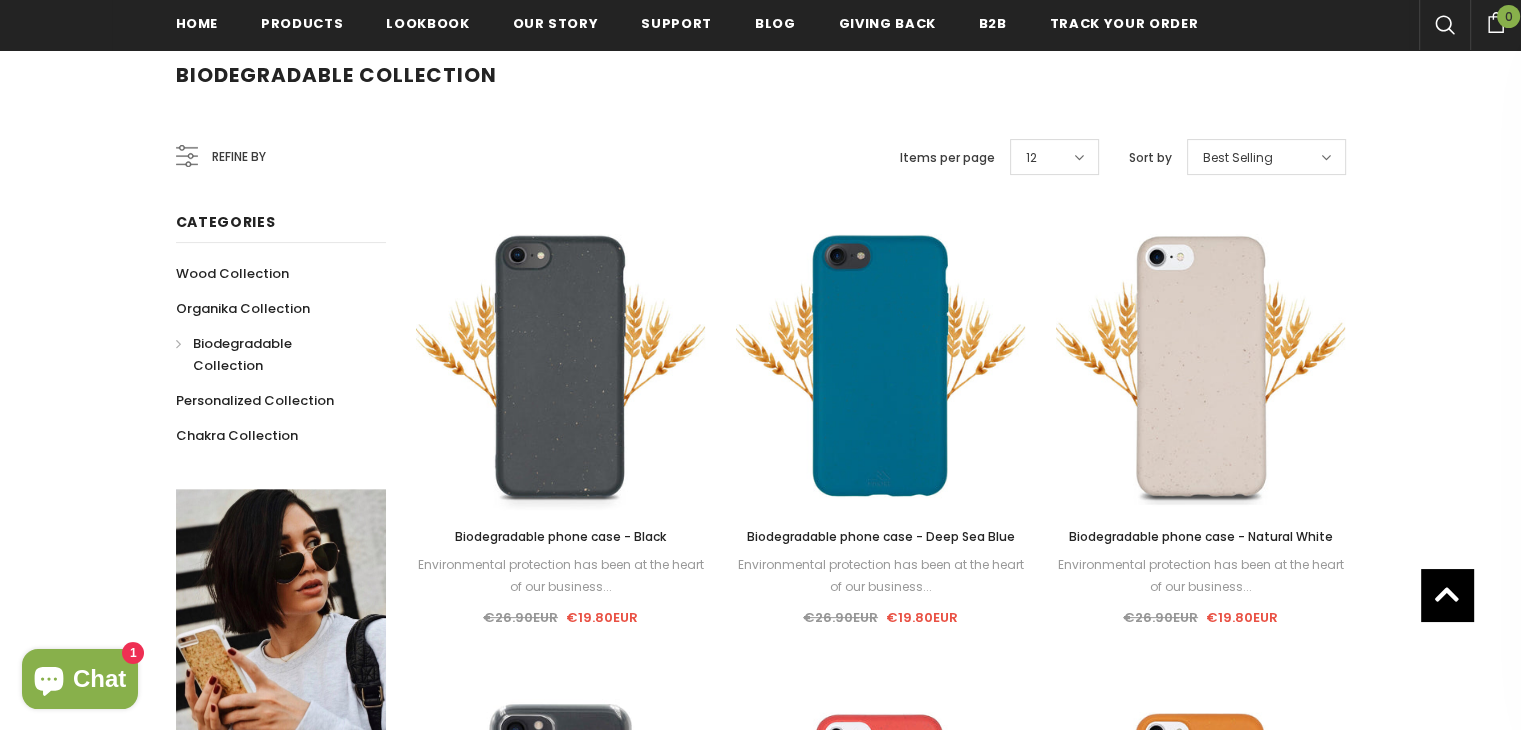 click on "Biodegradable phone case - Deep Sea Blue" at bounding box center (880, 536) 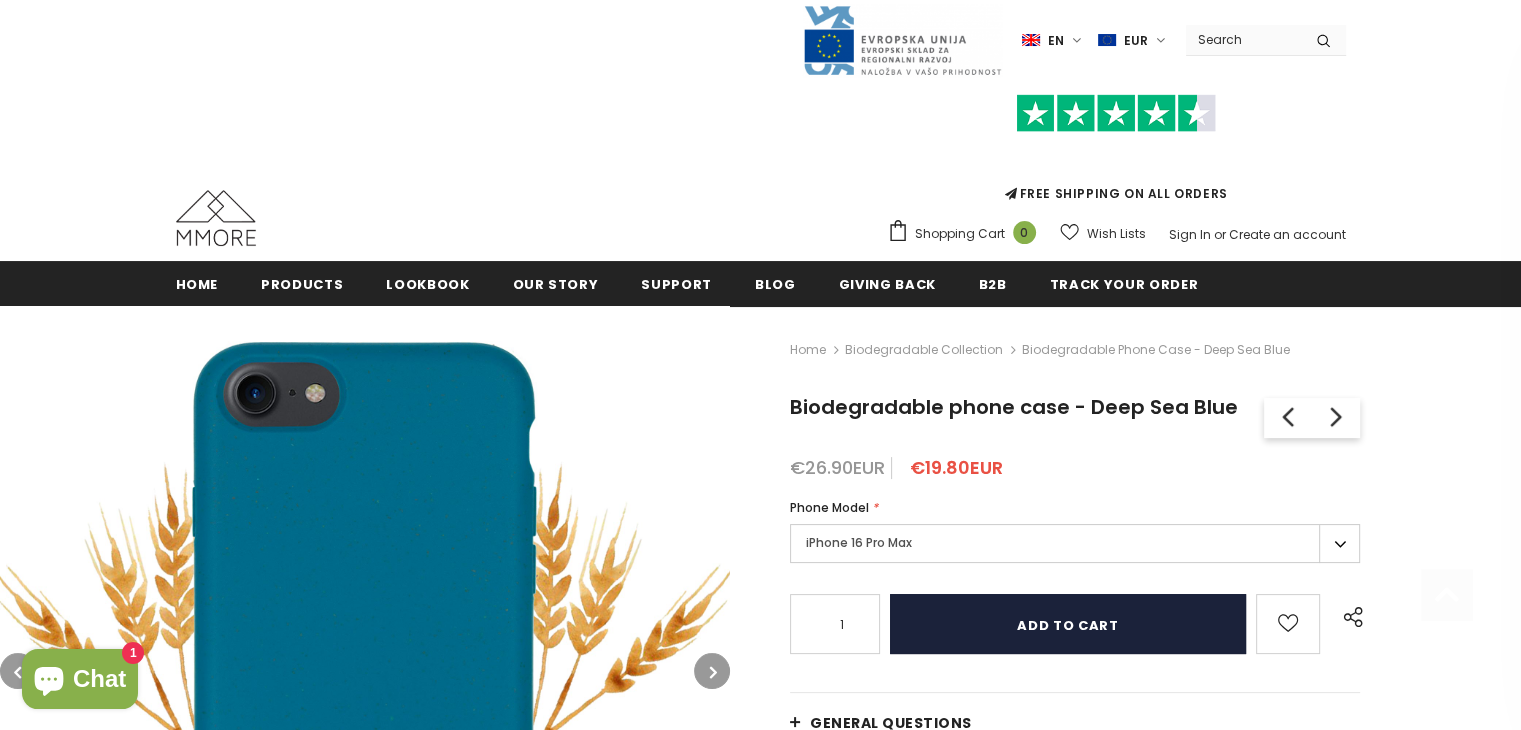 scroll, scrollTop: 500, scrollLeft: 0, axis: vertical 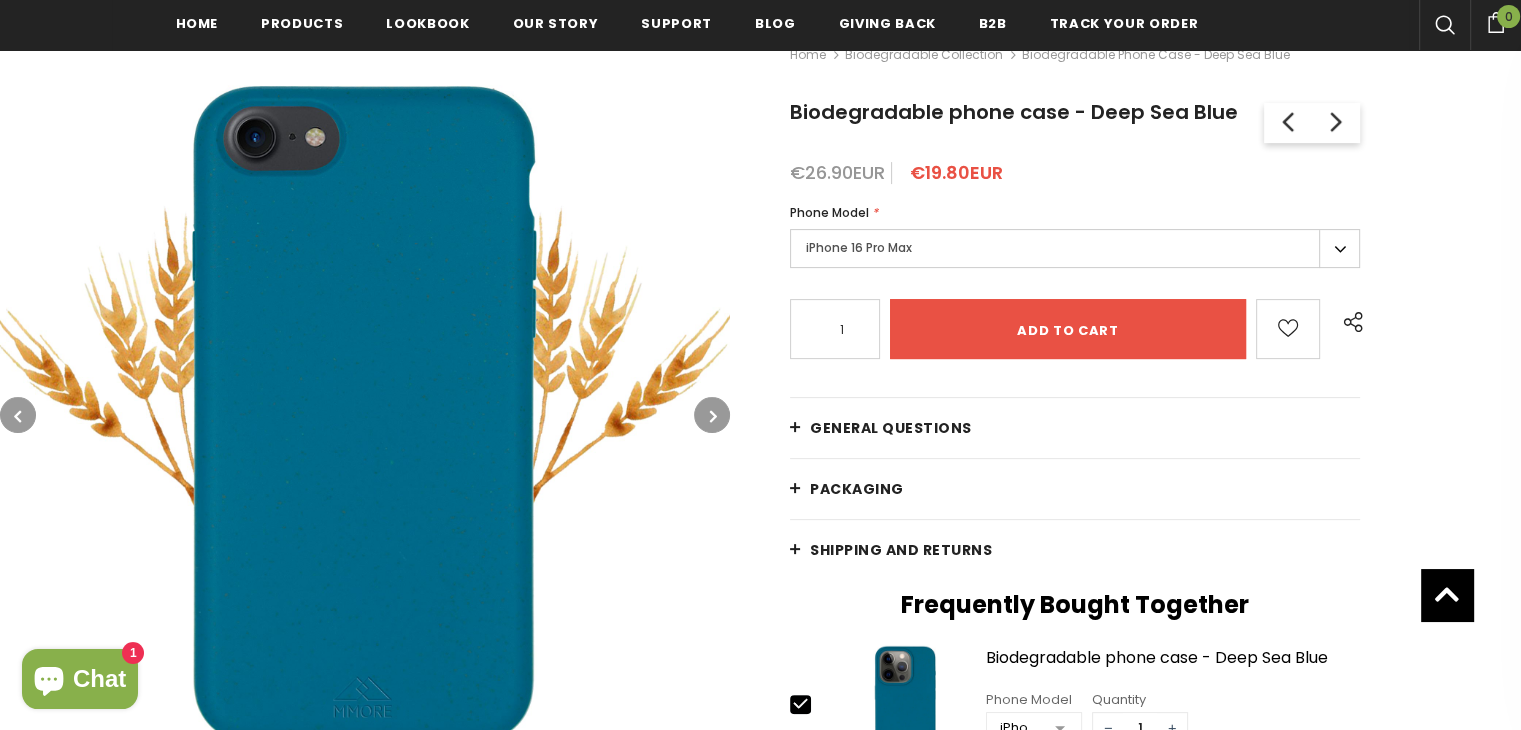 click on "General Questions" at bounding box center (1075, 428) 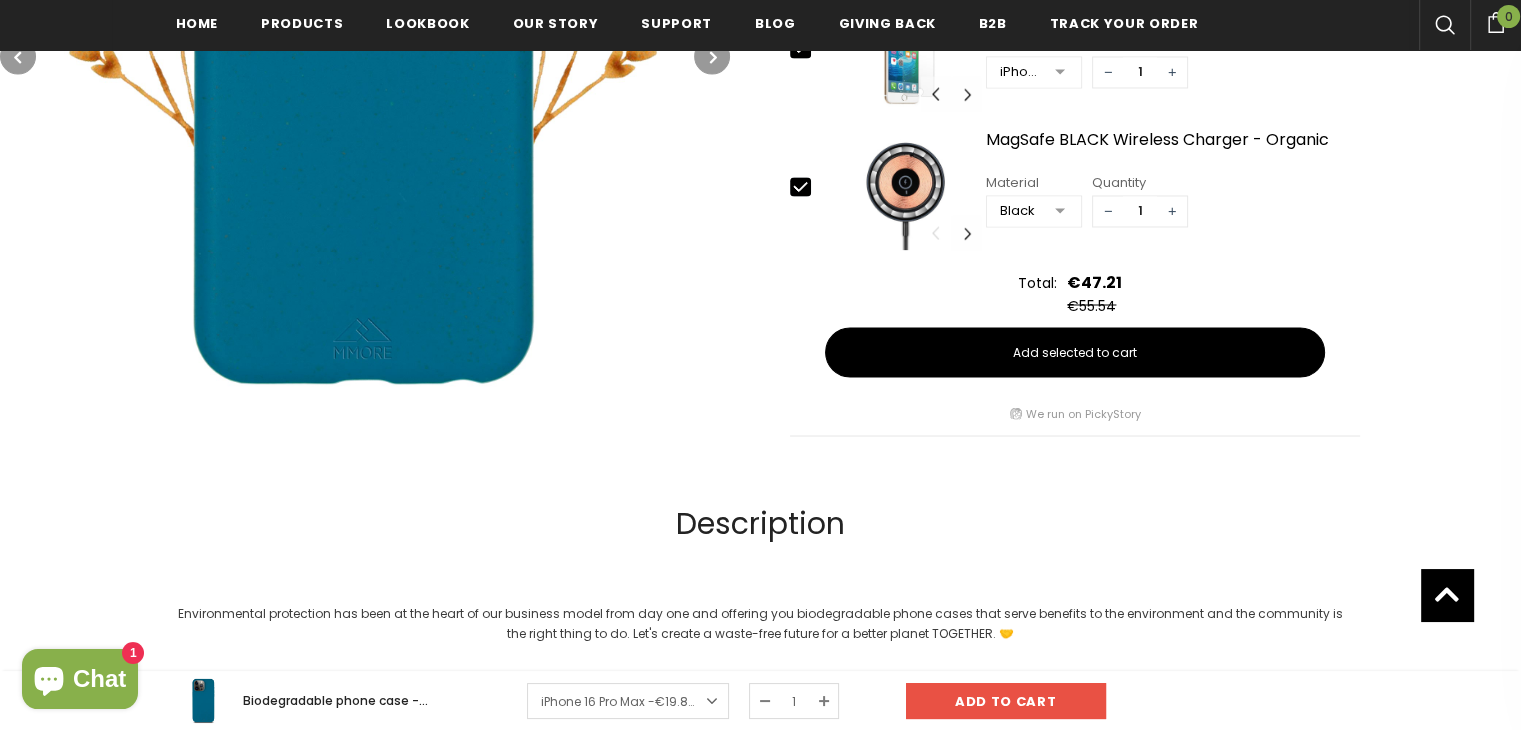 scroll, scrollTop: 3400, scrollLeft: 0, axis: vertical 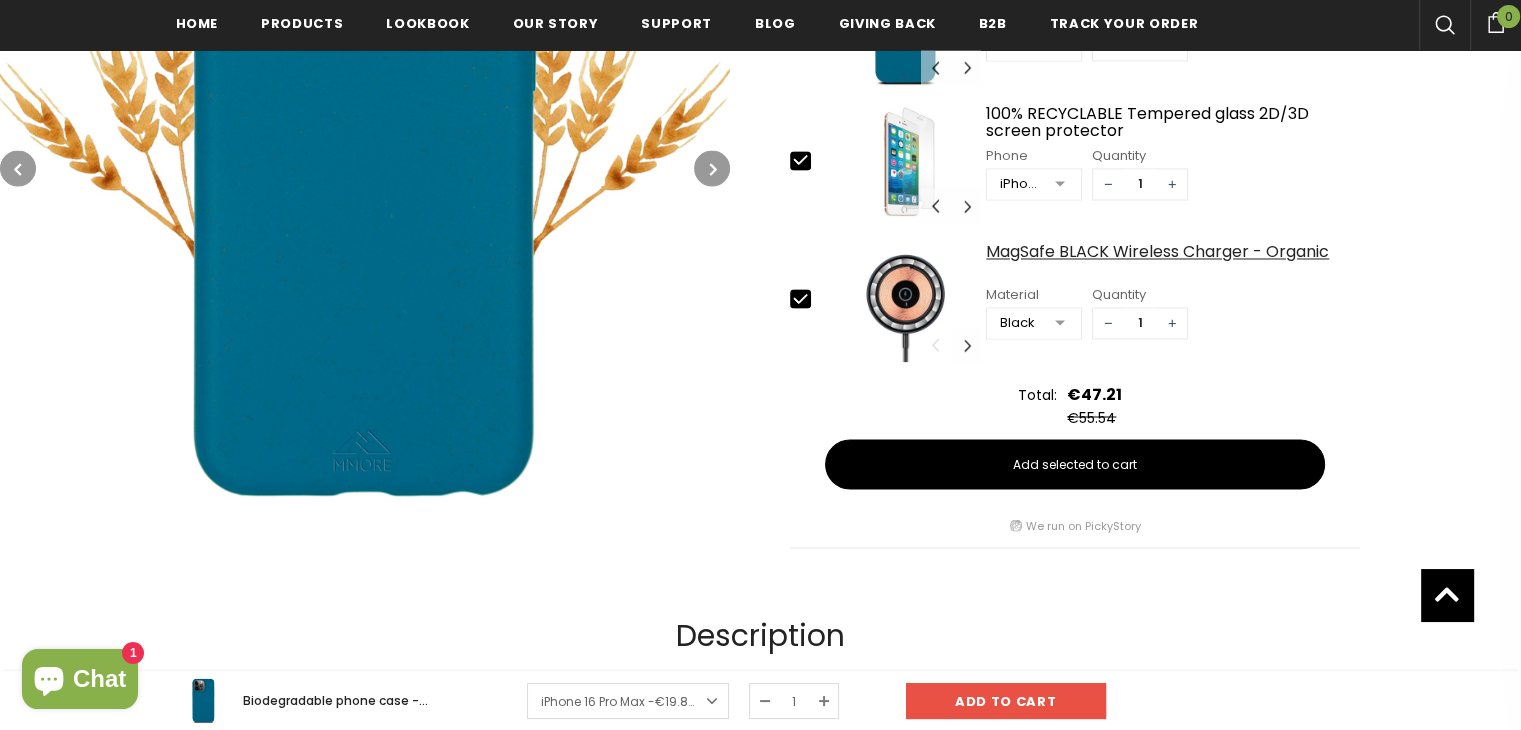 click on "MagSafe BLACK Wireless Charger - Organic" at bounding box center (1173, 260) 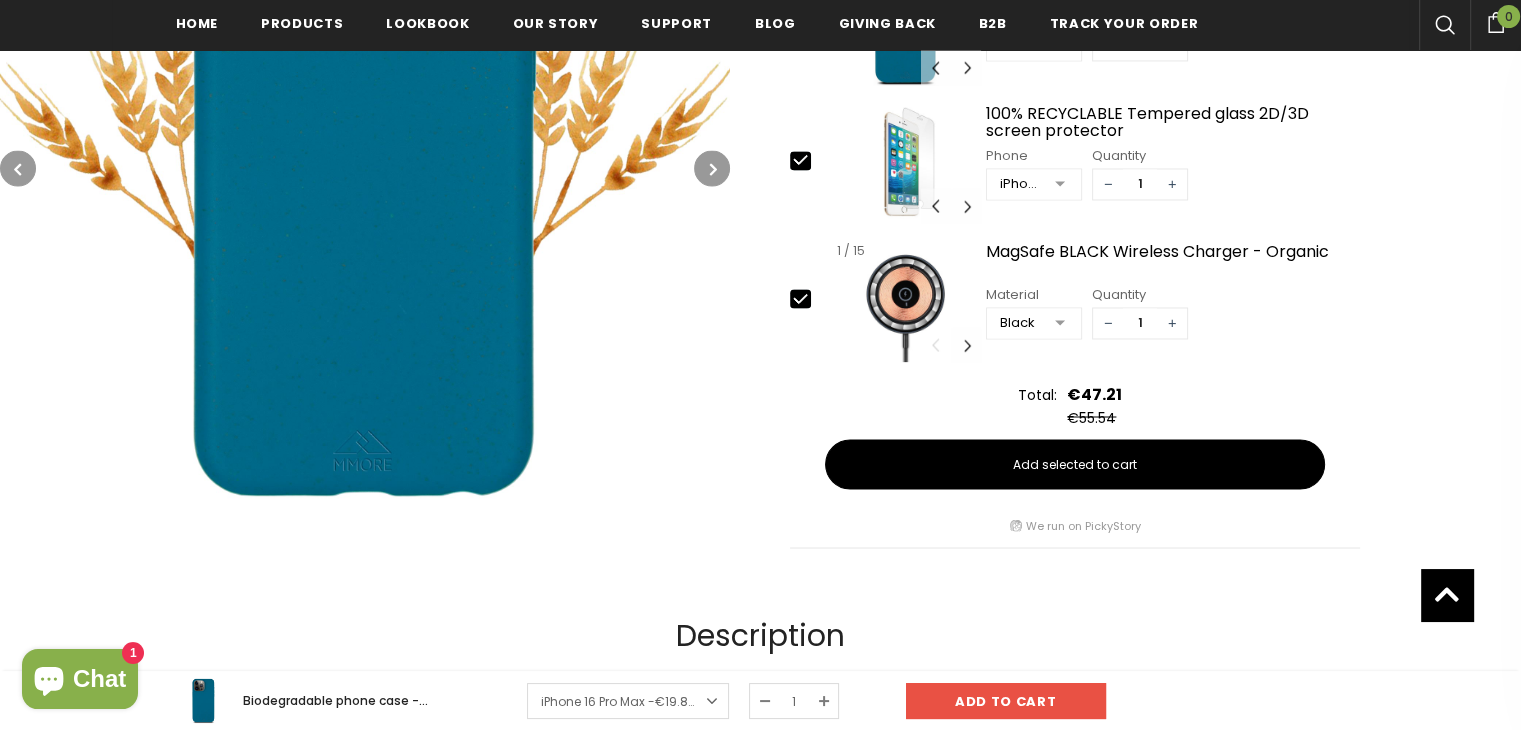 scroll, scrollTop: 3321, scrollLeft: 0, axis: vertical 